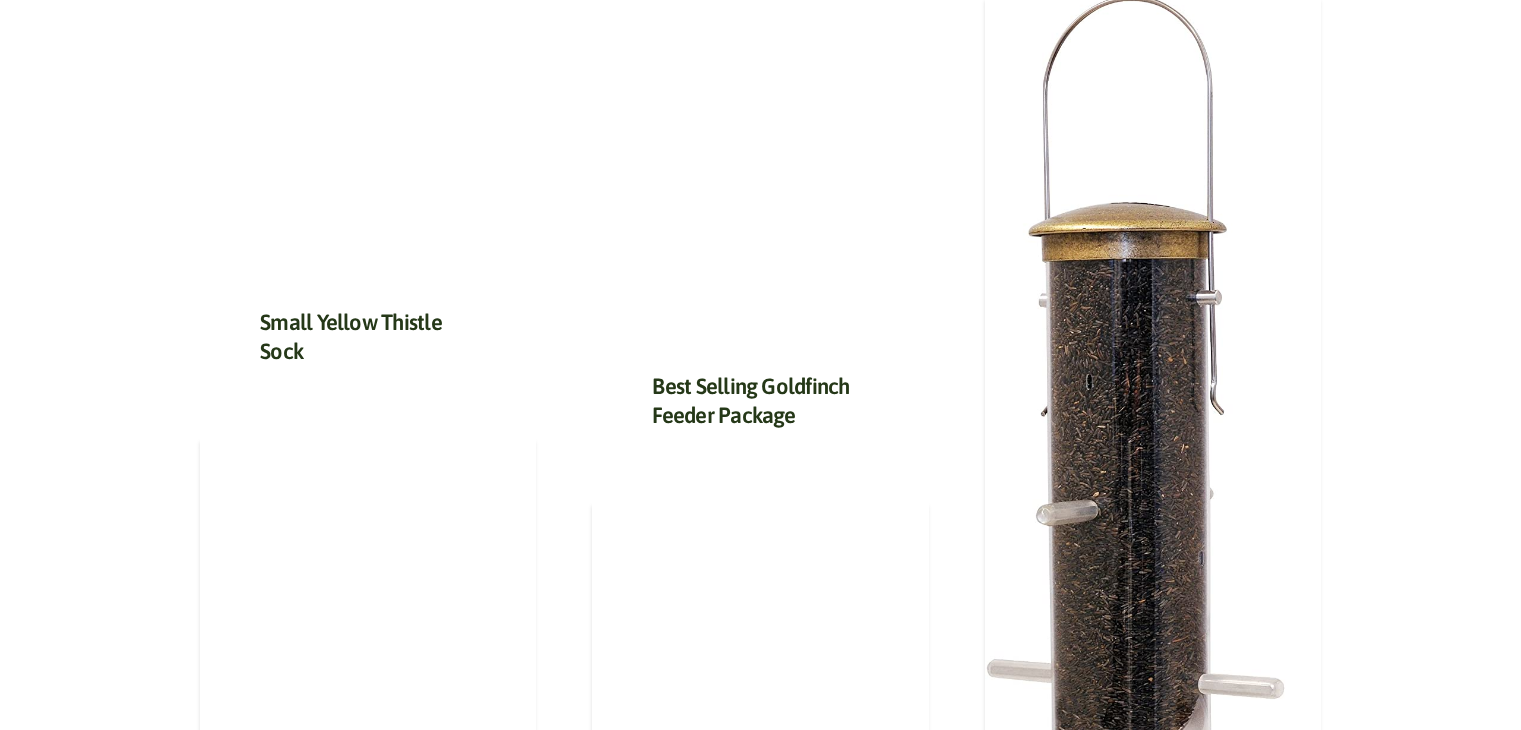 scroll, scrollTop: 2684, scrollLeft: 0, axis: vertical 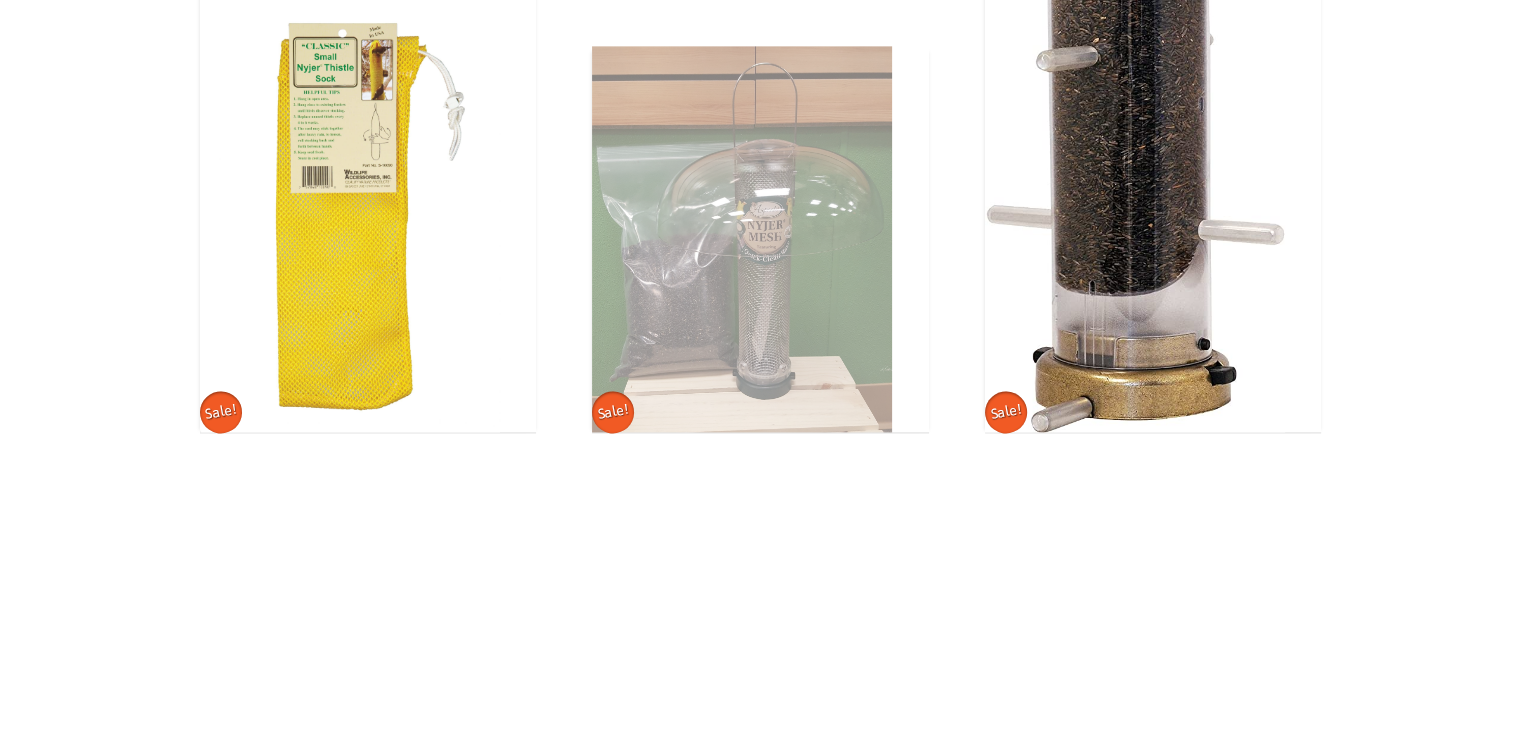 click at bounding box center [742, 239] 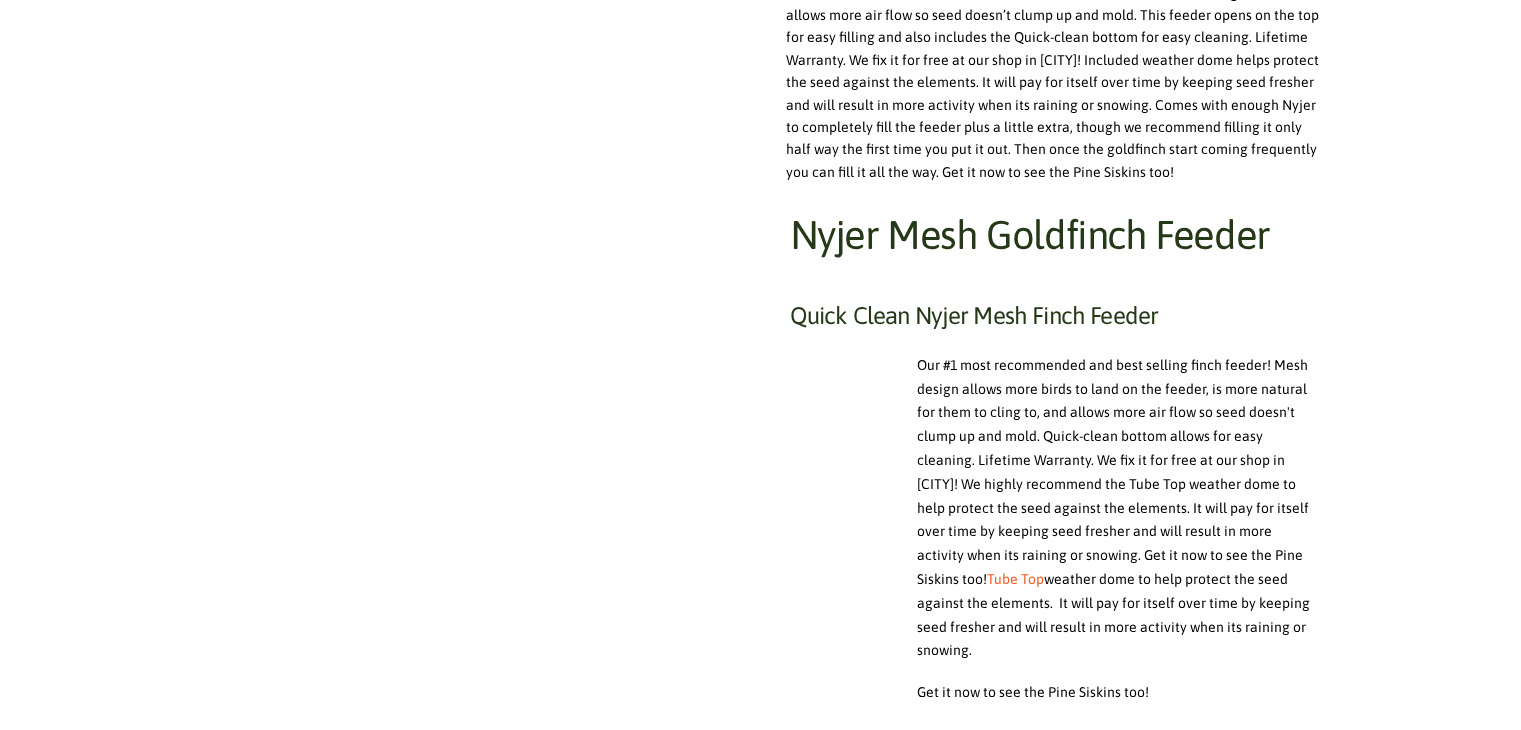 scroll, scrollTop: 588, scrollLeft: 0, axis: vertical 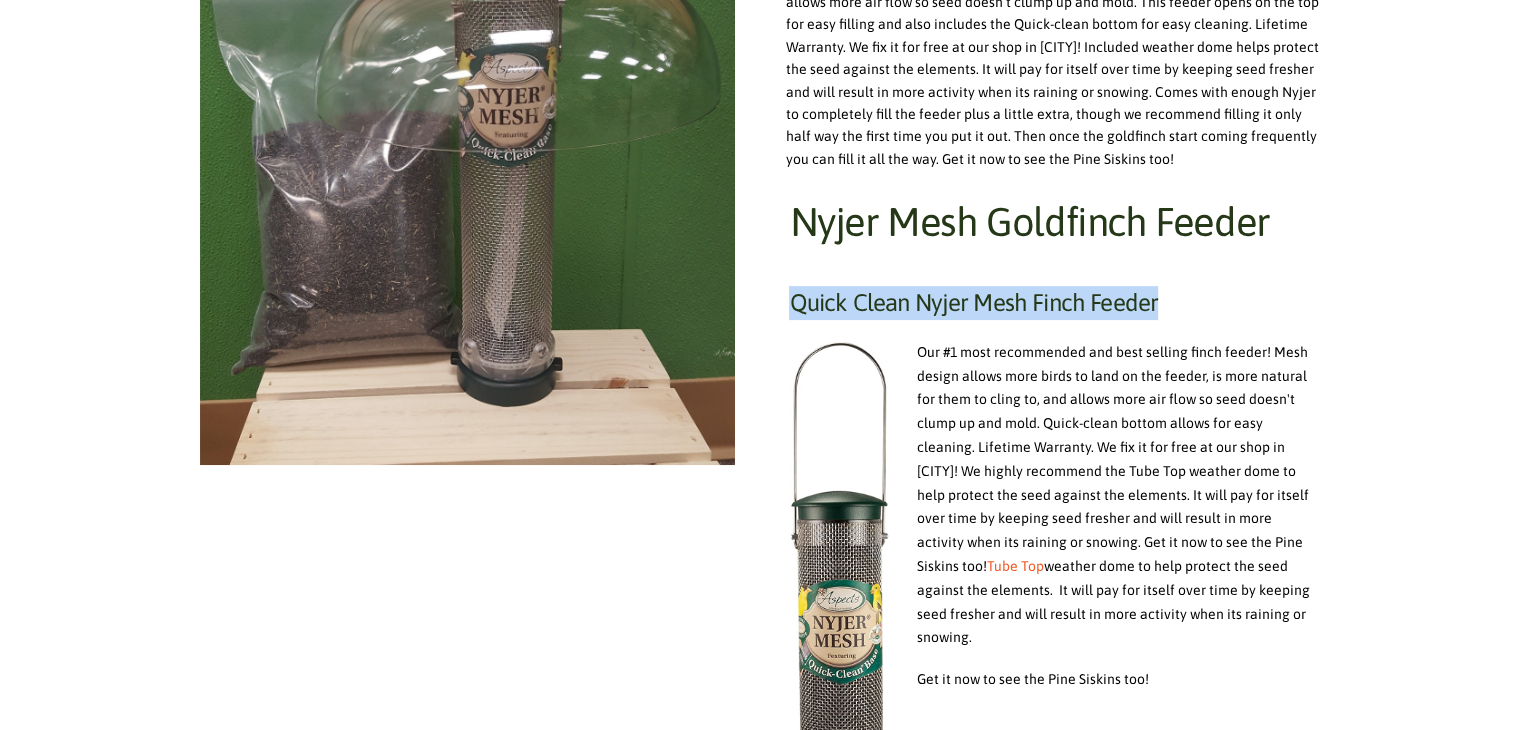 drag, startPoint x: 792, startPoint y: 303, endPoint x: 1160, endPoint y: 280, distance: 368.71805 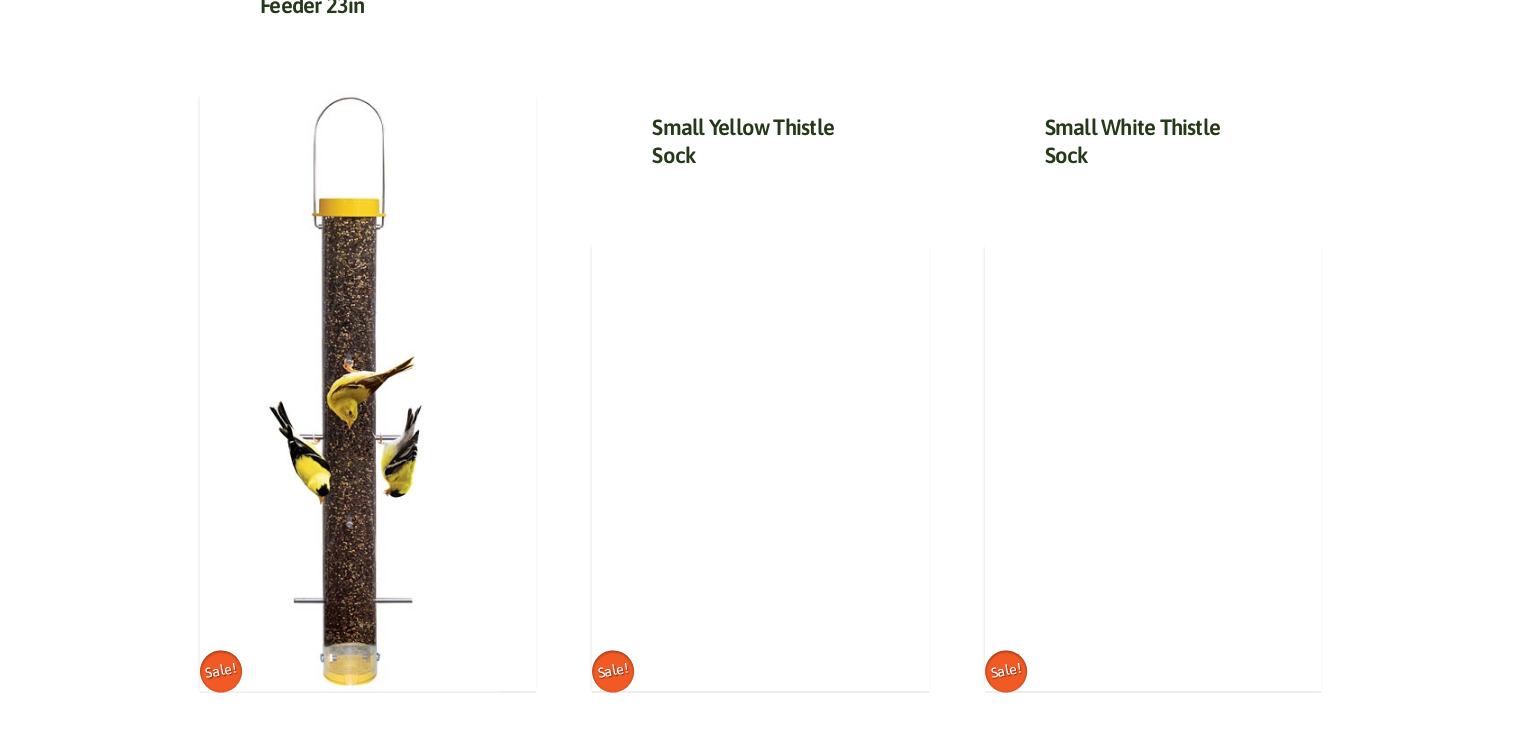 scroll, scrollTop: 2903, scrollLeft: 0, axis: vertical 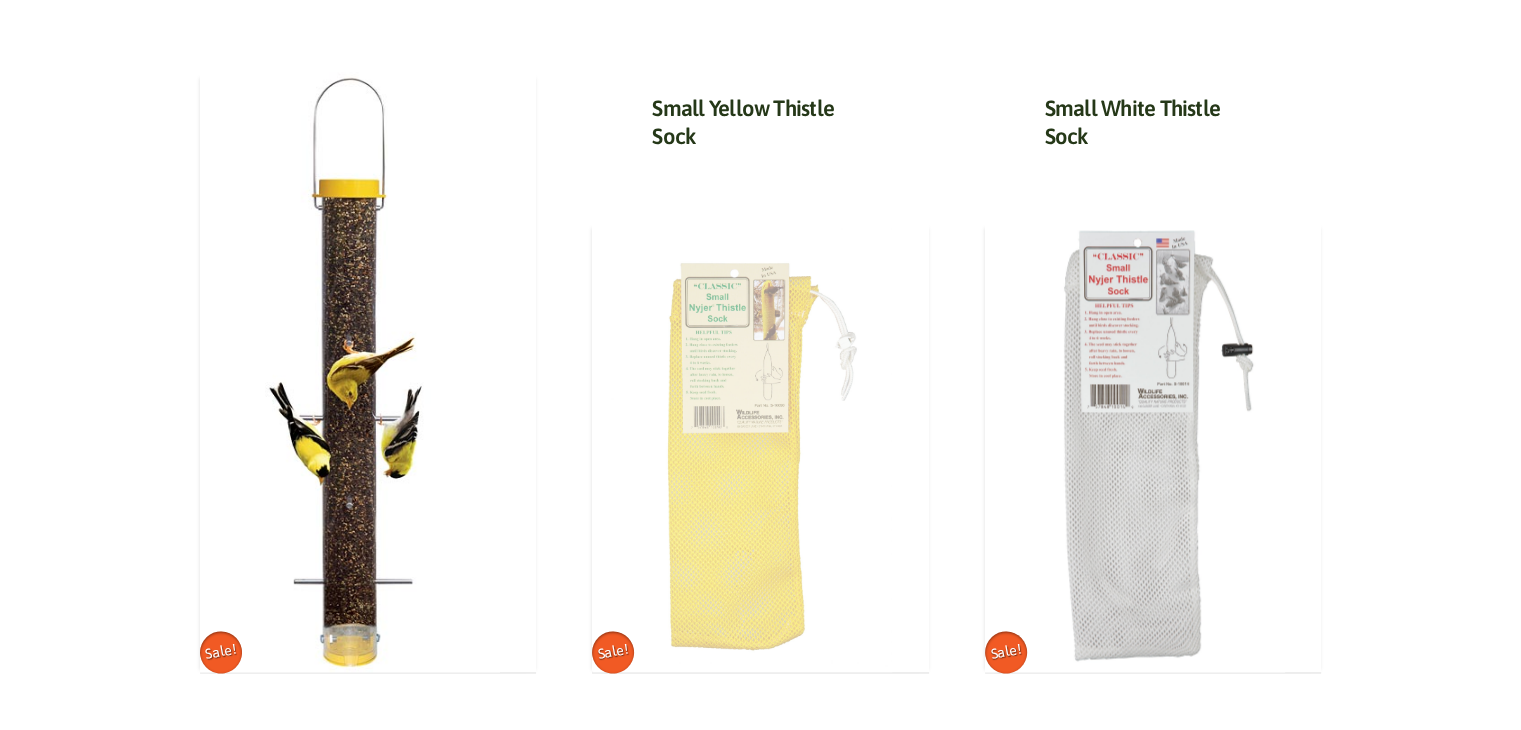 click at bounding box center [742, 447] 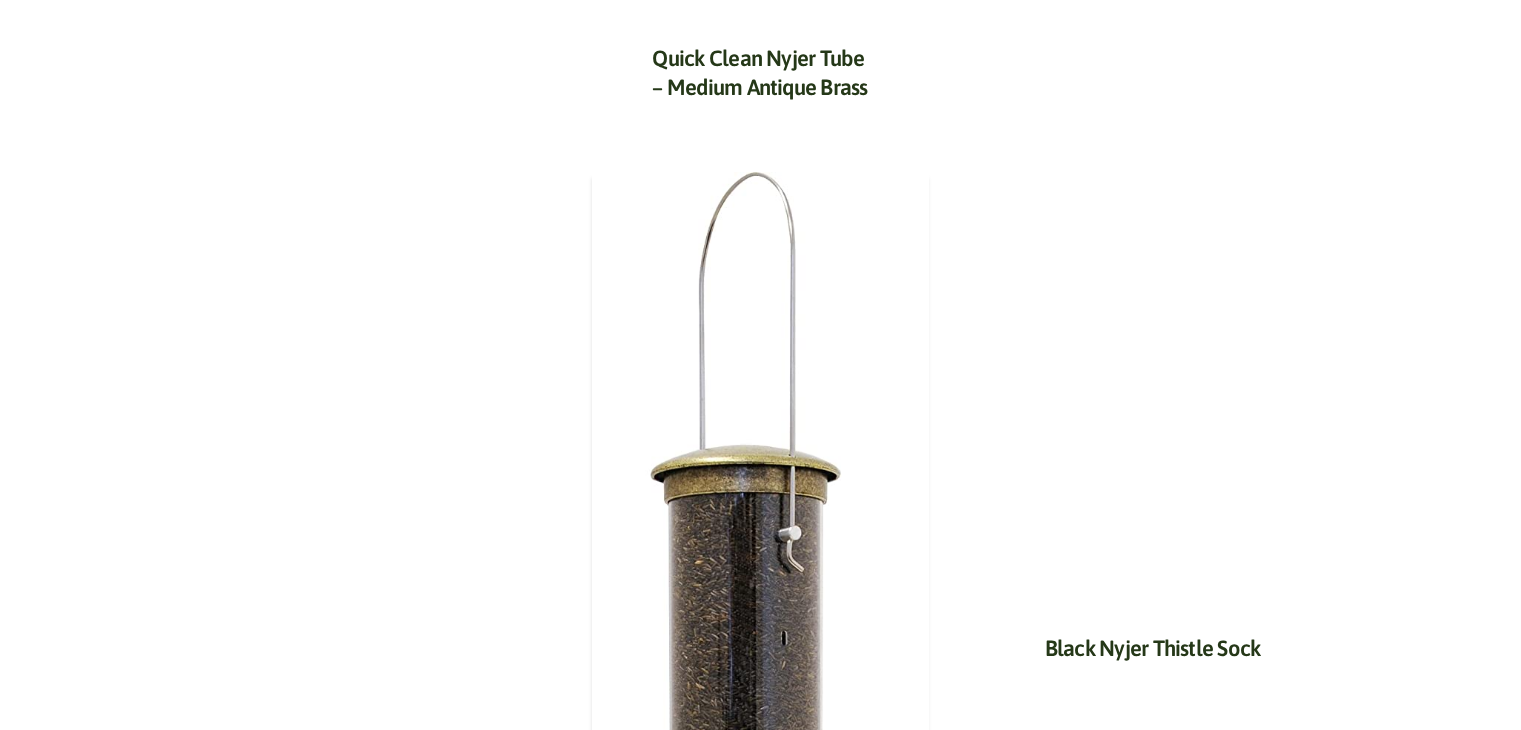 scroll, scrollTop: 1358, scrollLeft: 0, axis: vertical 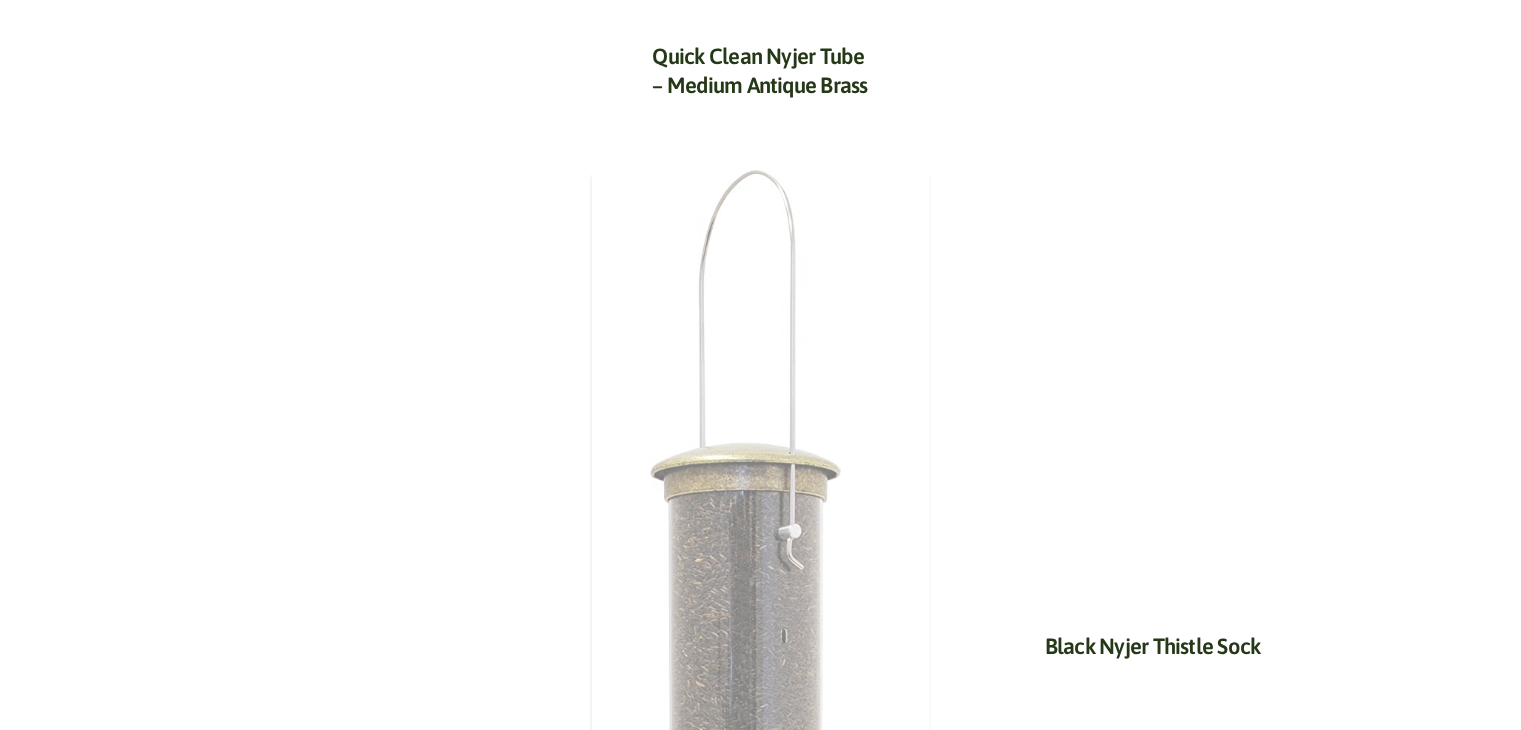 click at bounding box center (742, 725) 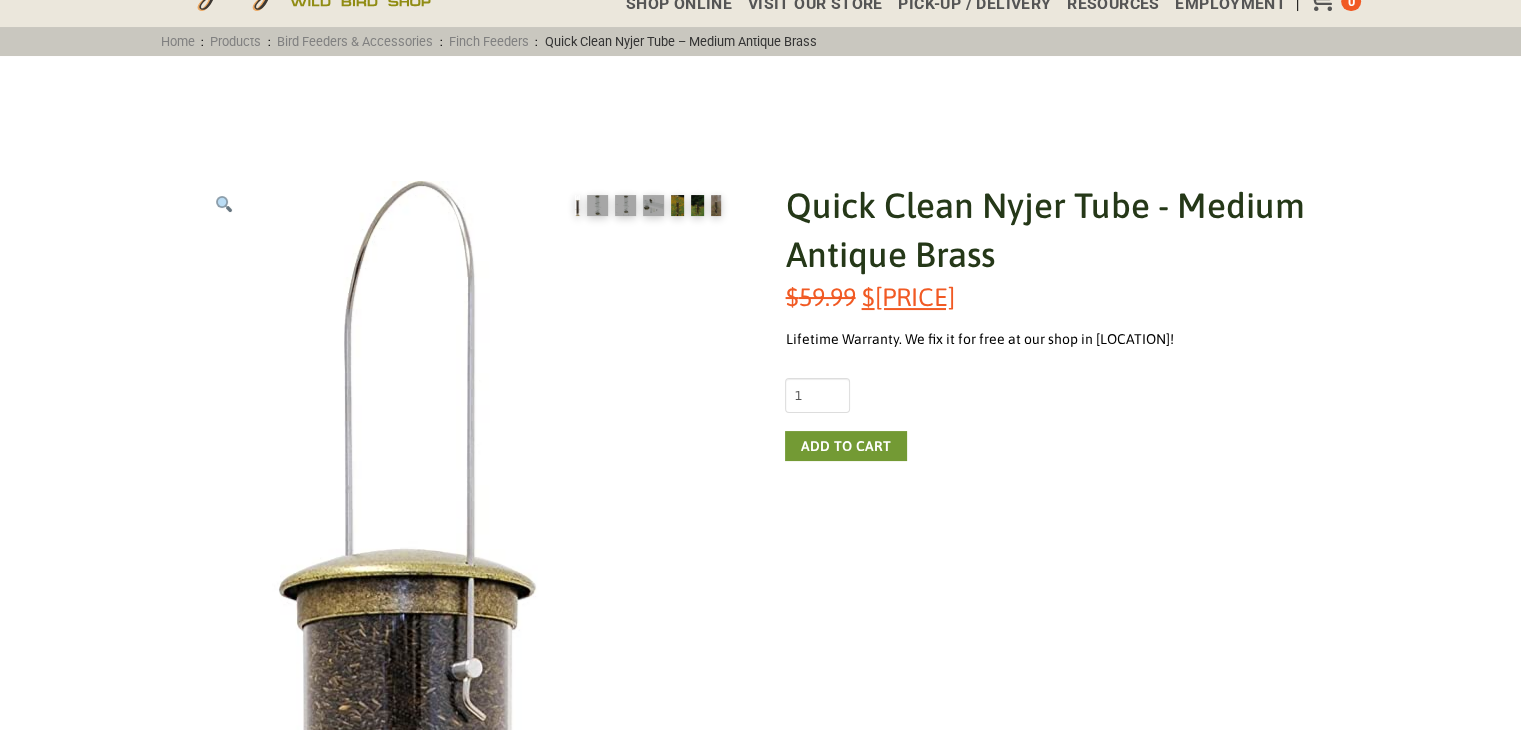 scroll, scrollTop: 172, scrollLeft: 0, axis: vertical 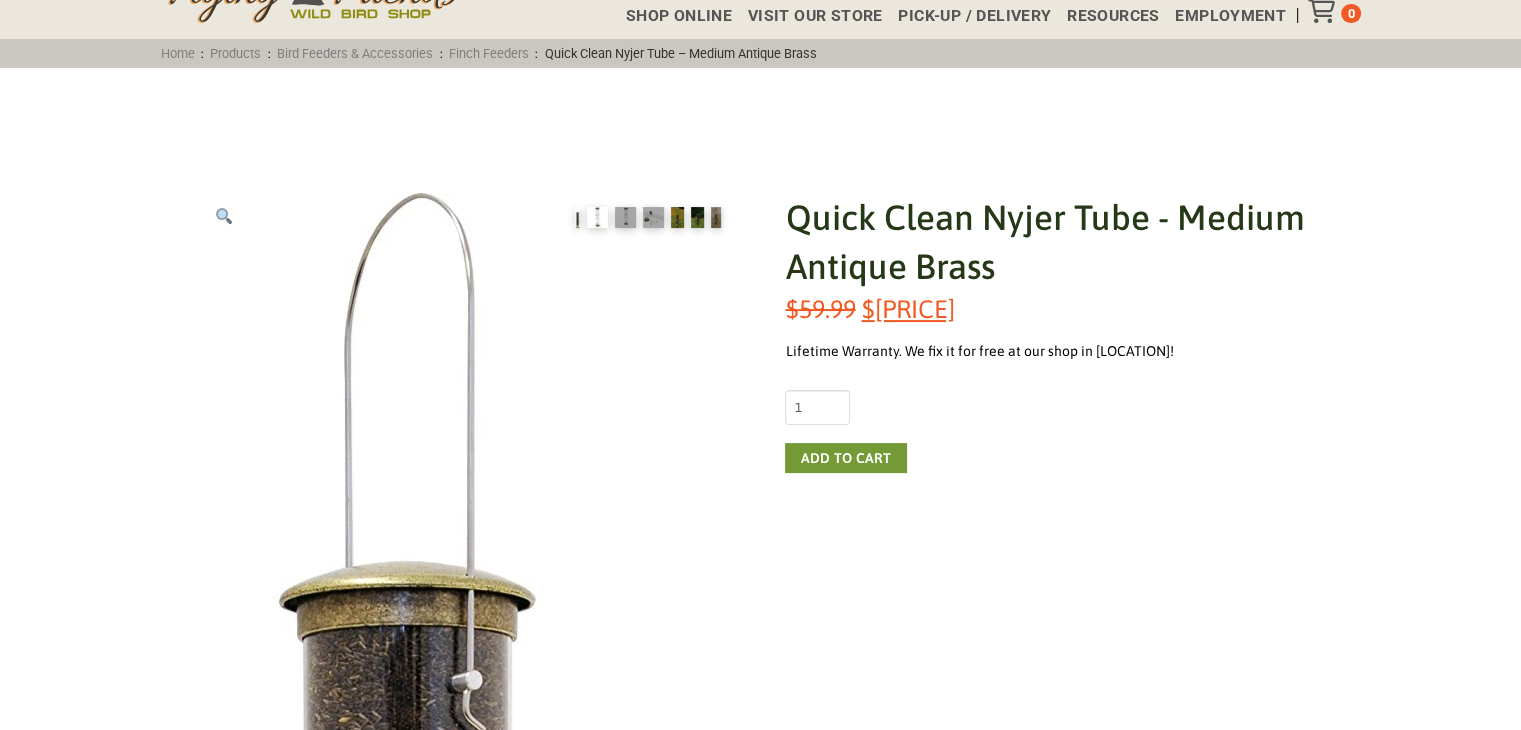 click at bounding box center (597, 217) 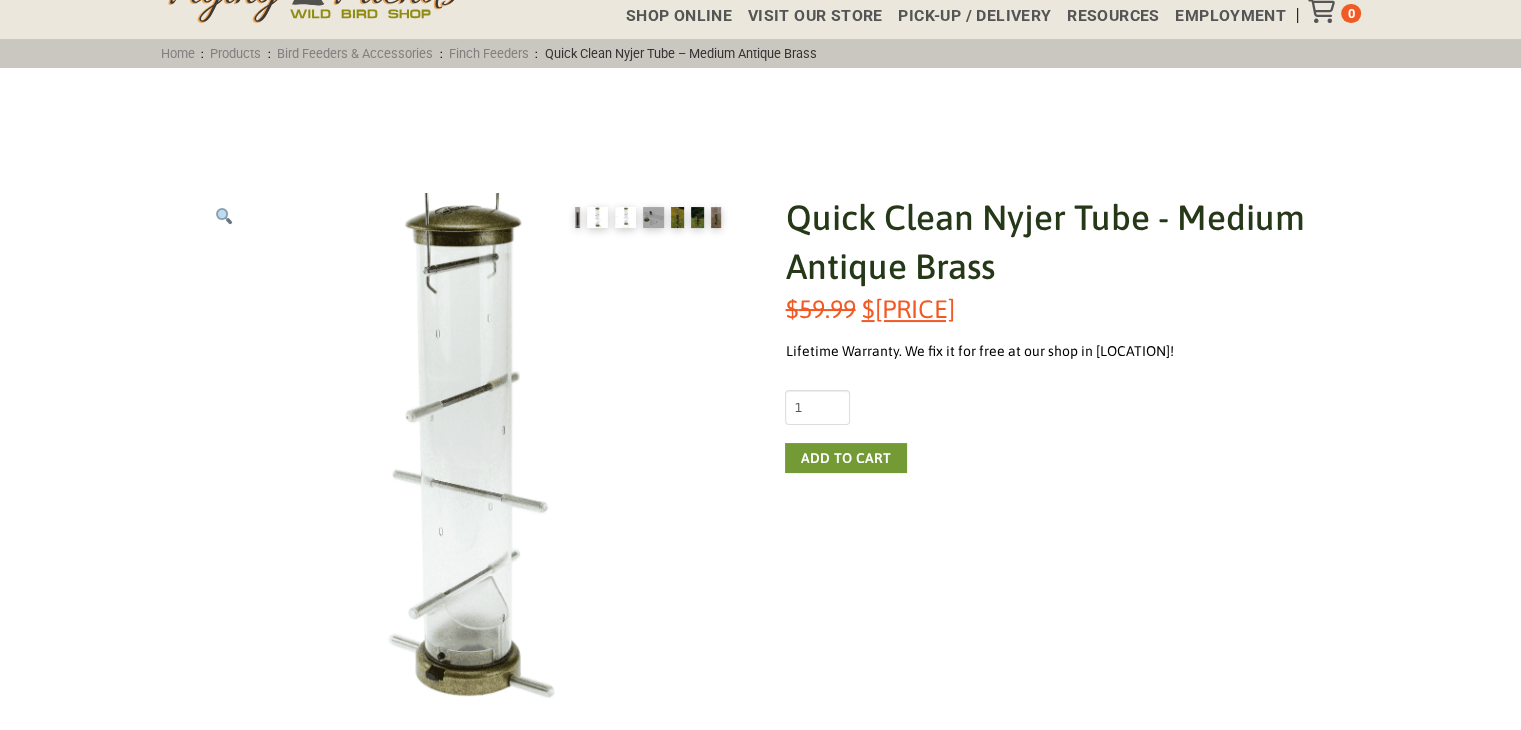 click at bounding box center (625, 217) 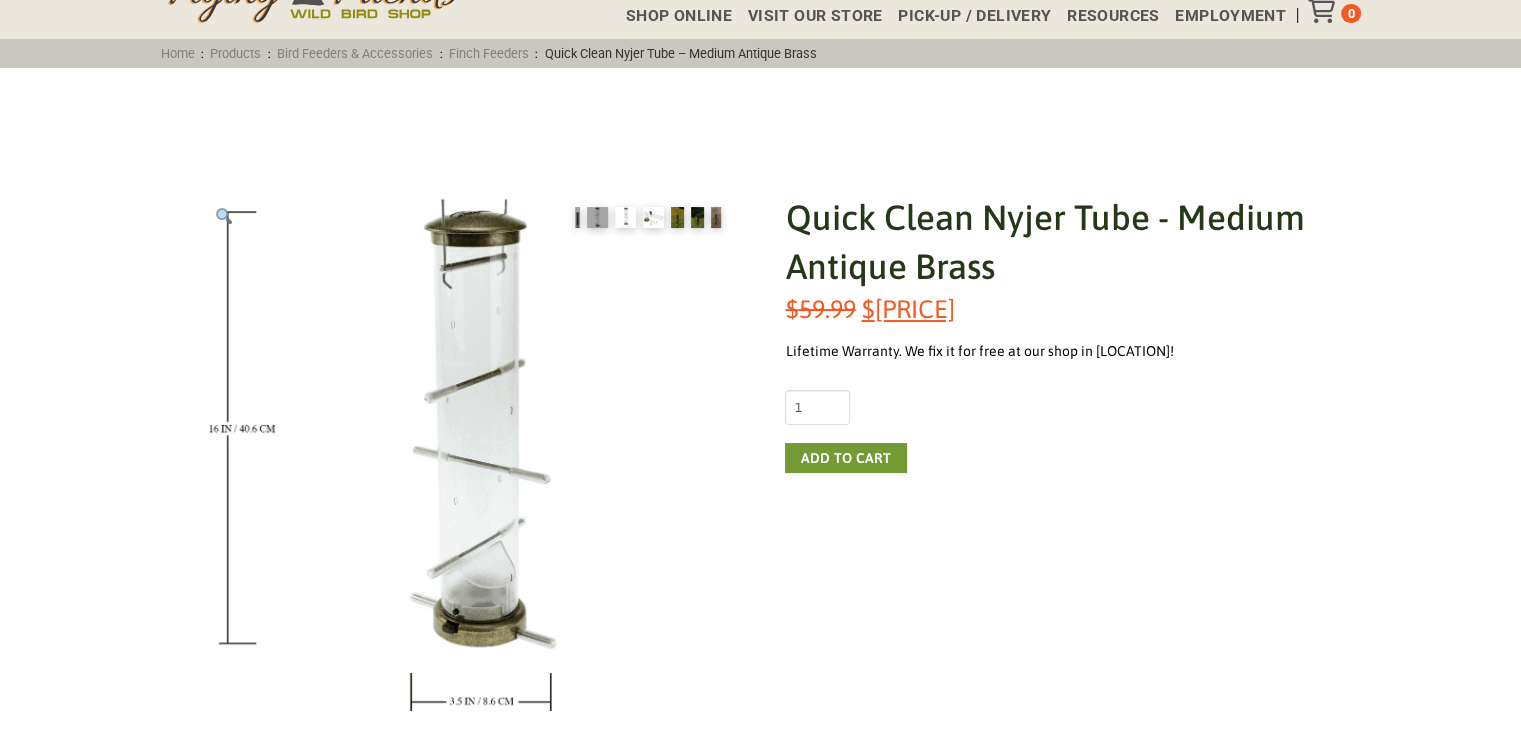 click at bounding box center [653, 217] 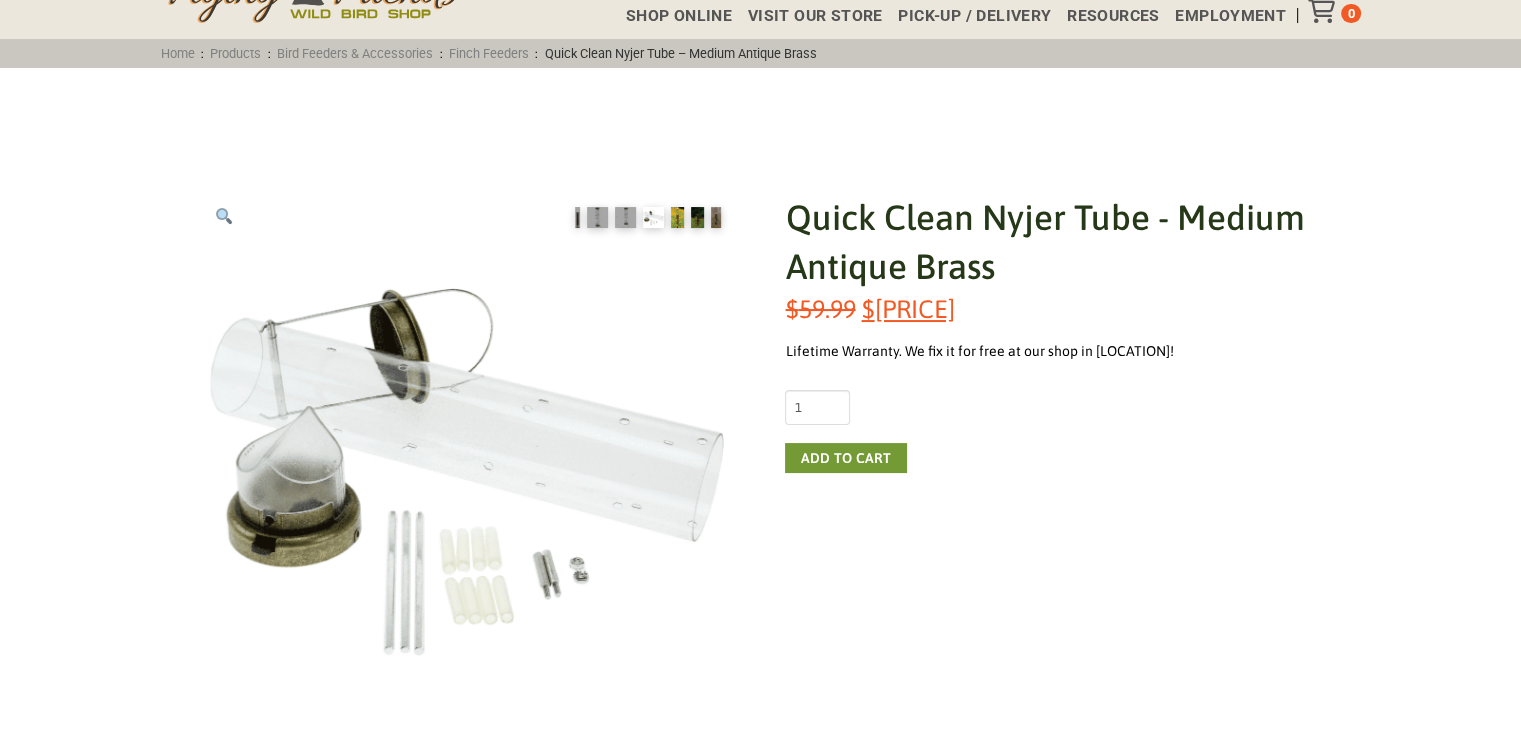click at bounding box center [677, 217] 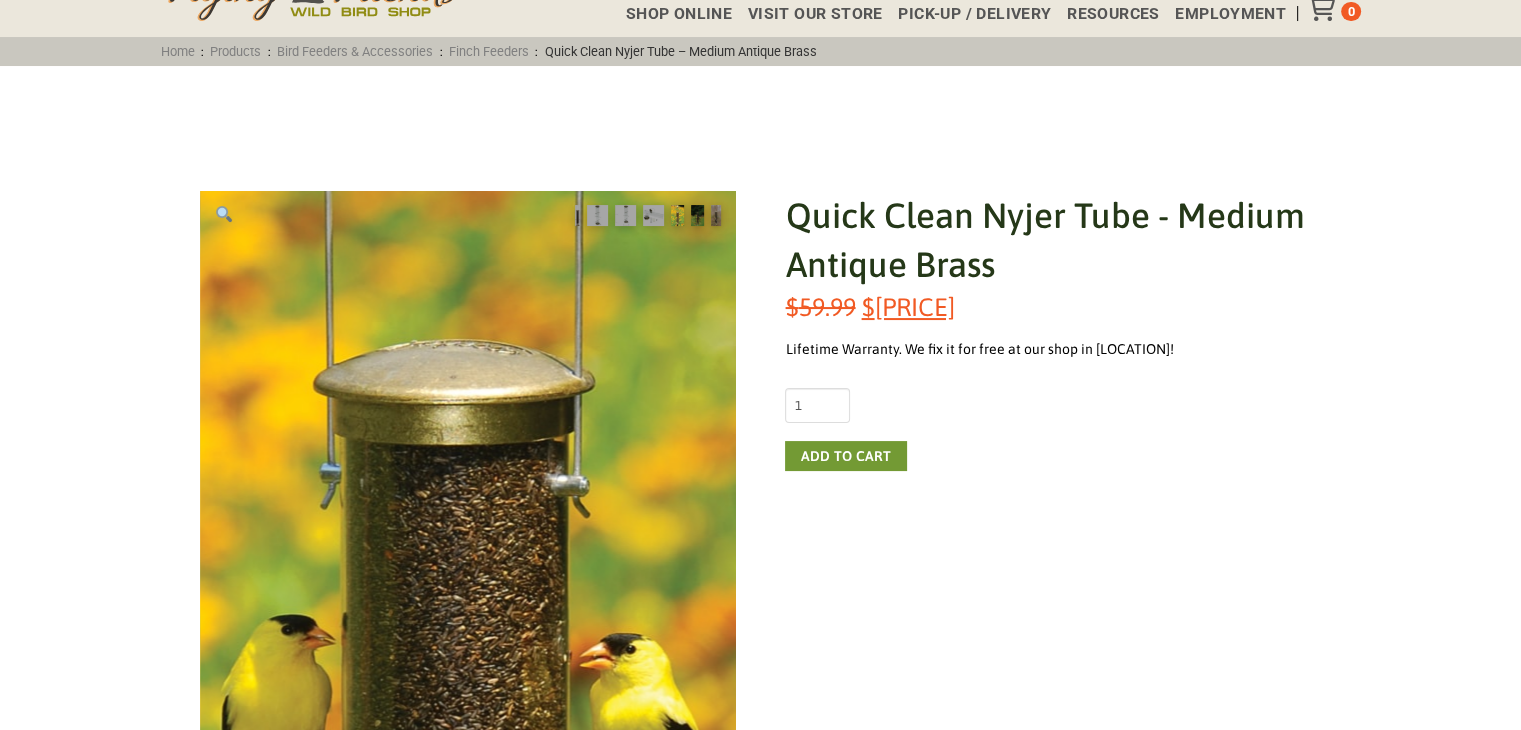 scroll, scrollTop: 168, scrollLeft: 0, axis: vertical 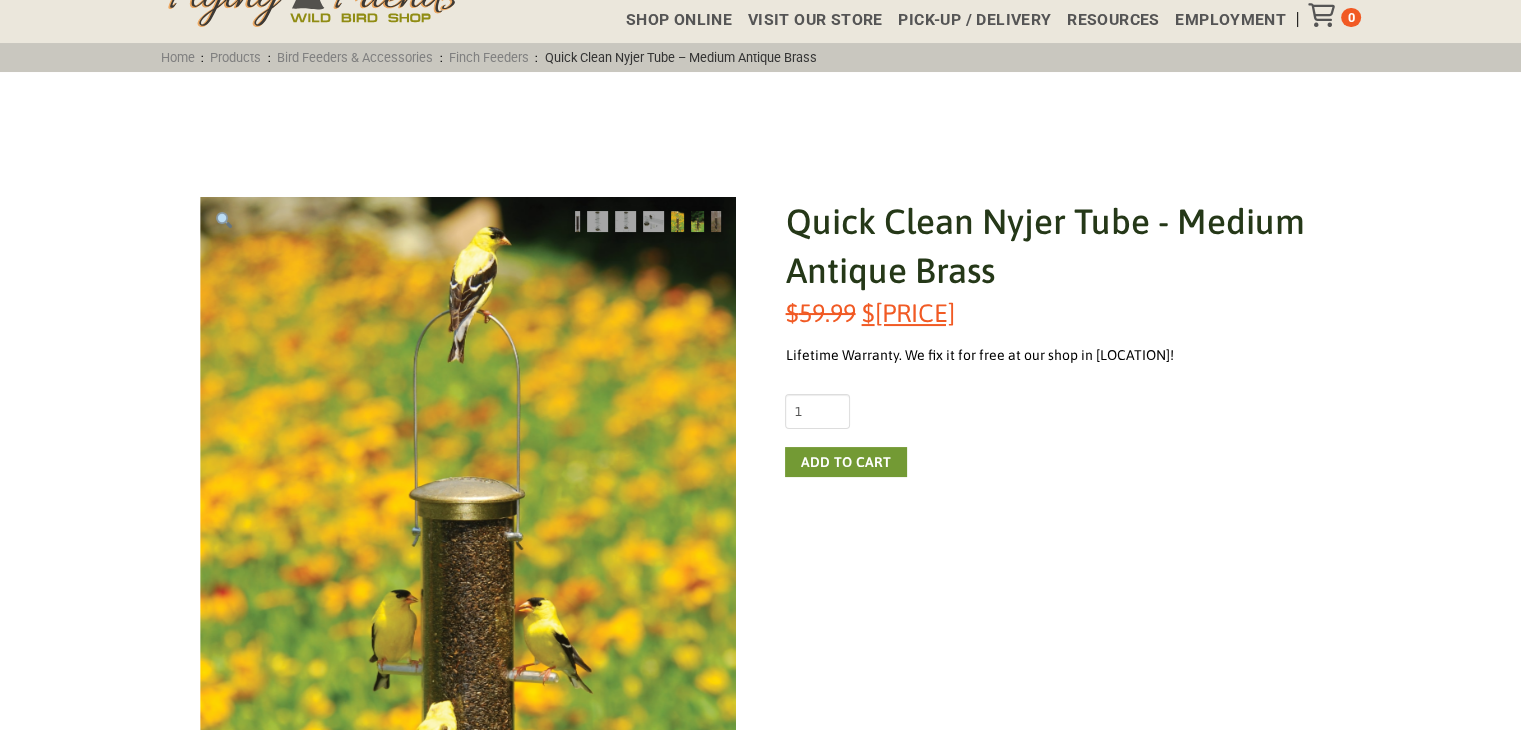 click at bounding box center [697, 221] 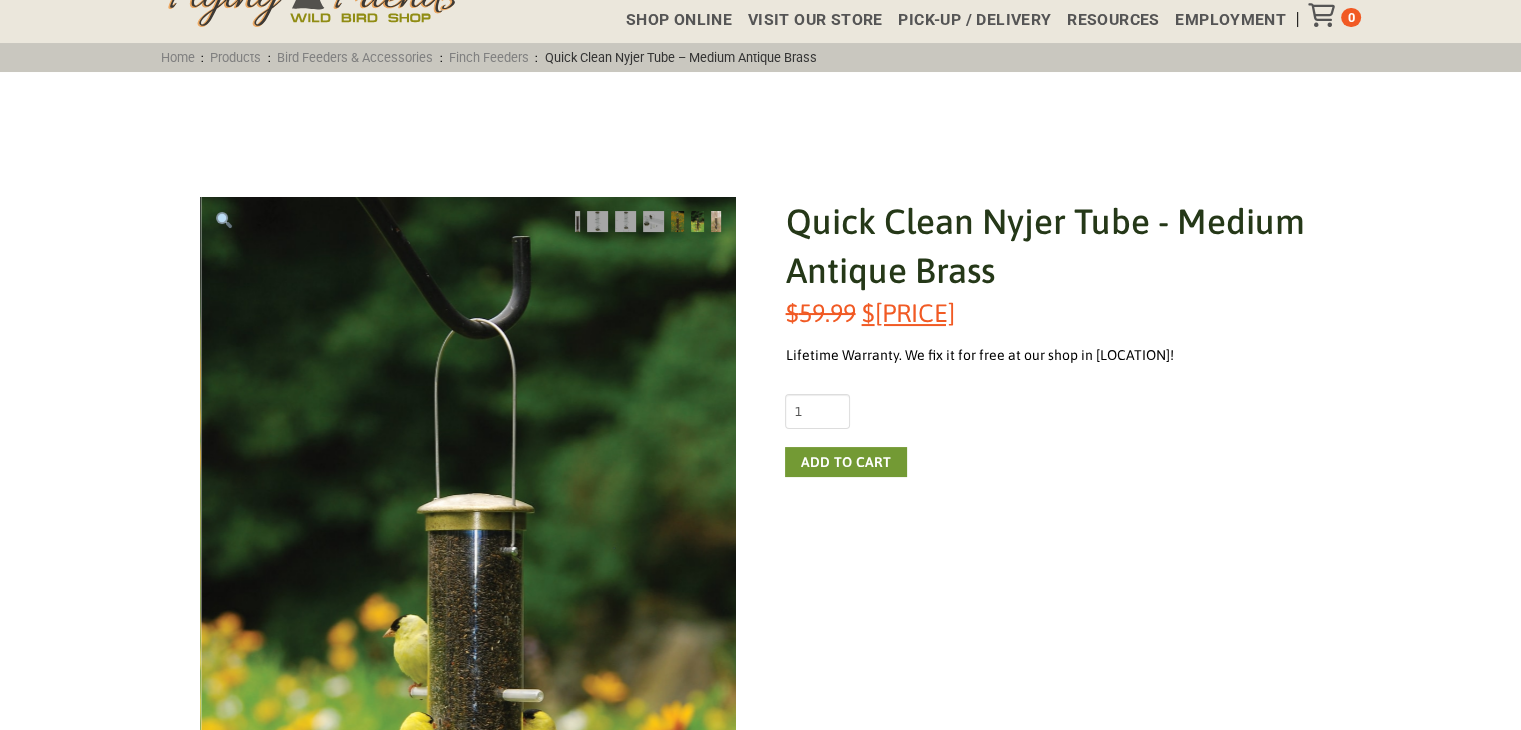 click at bounding box center (716, 221) 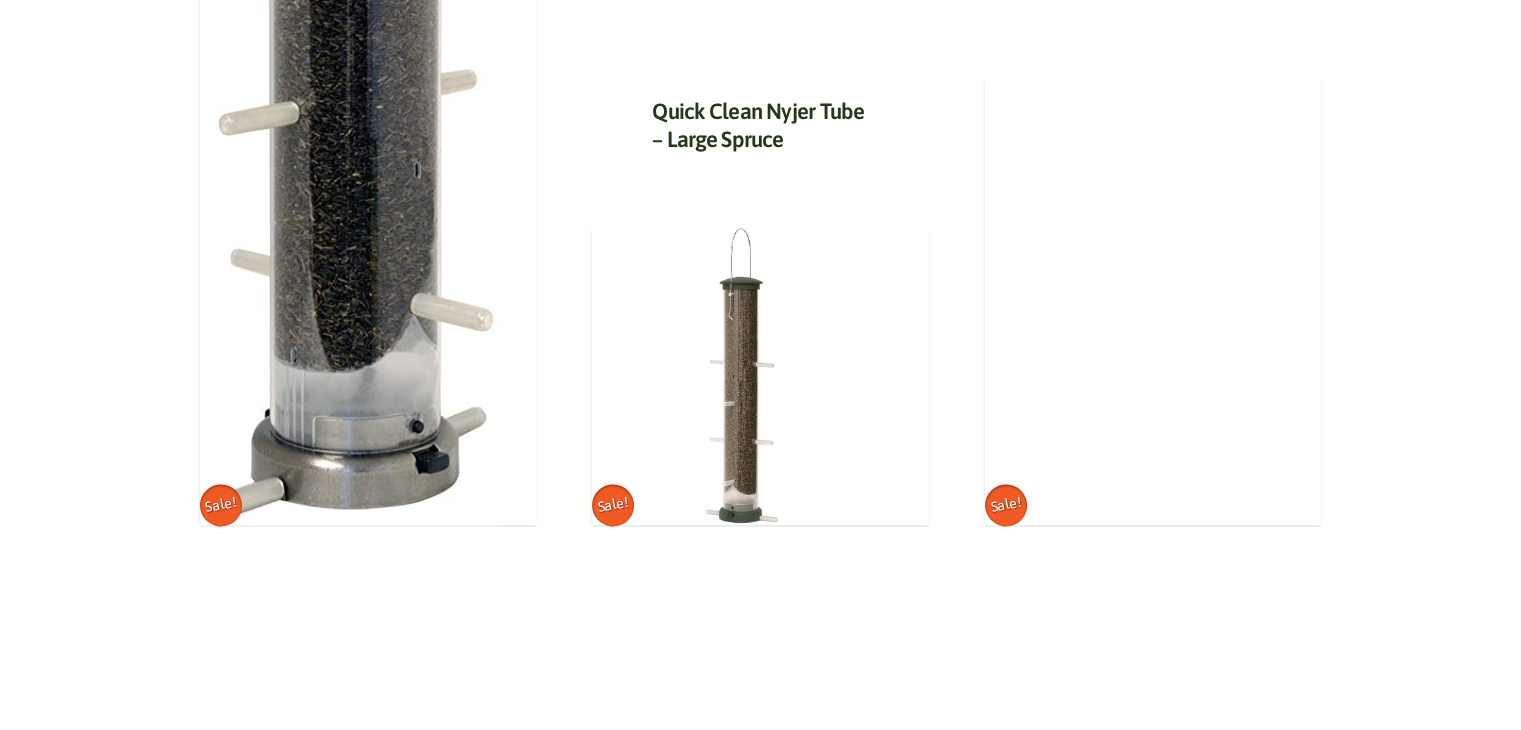 scroll, scrollTop: 2678, scrollLeft: 0, axis: vertical 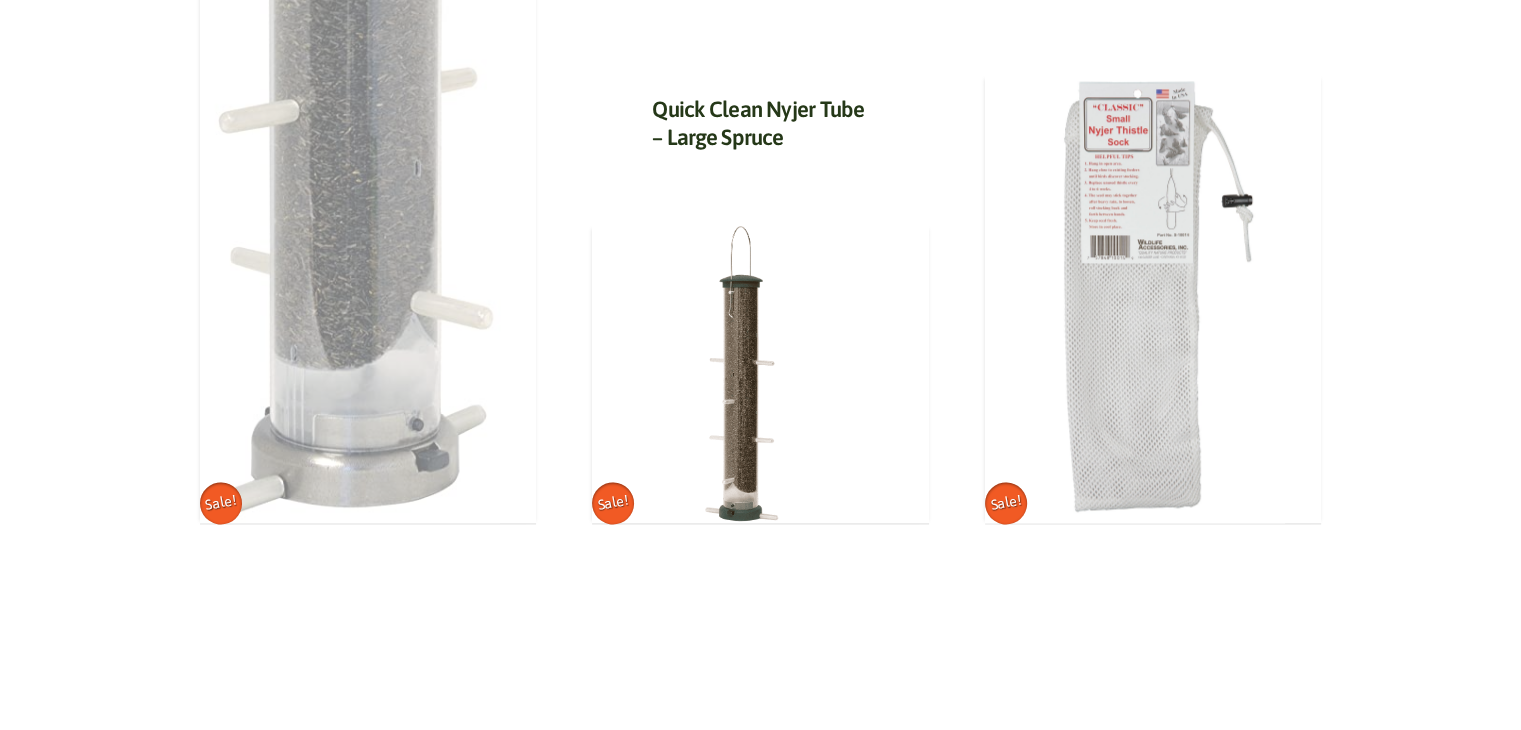 click at bounding box center [350, -185] 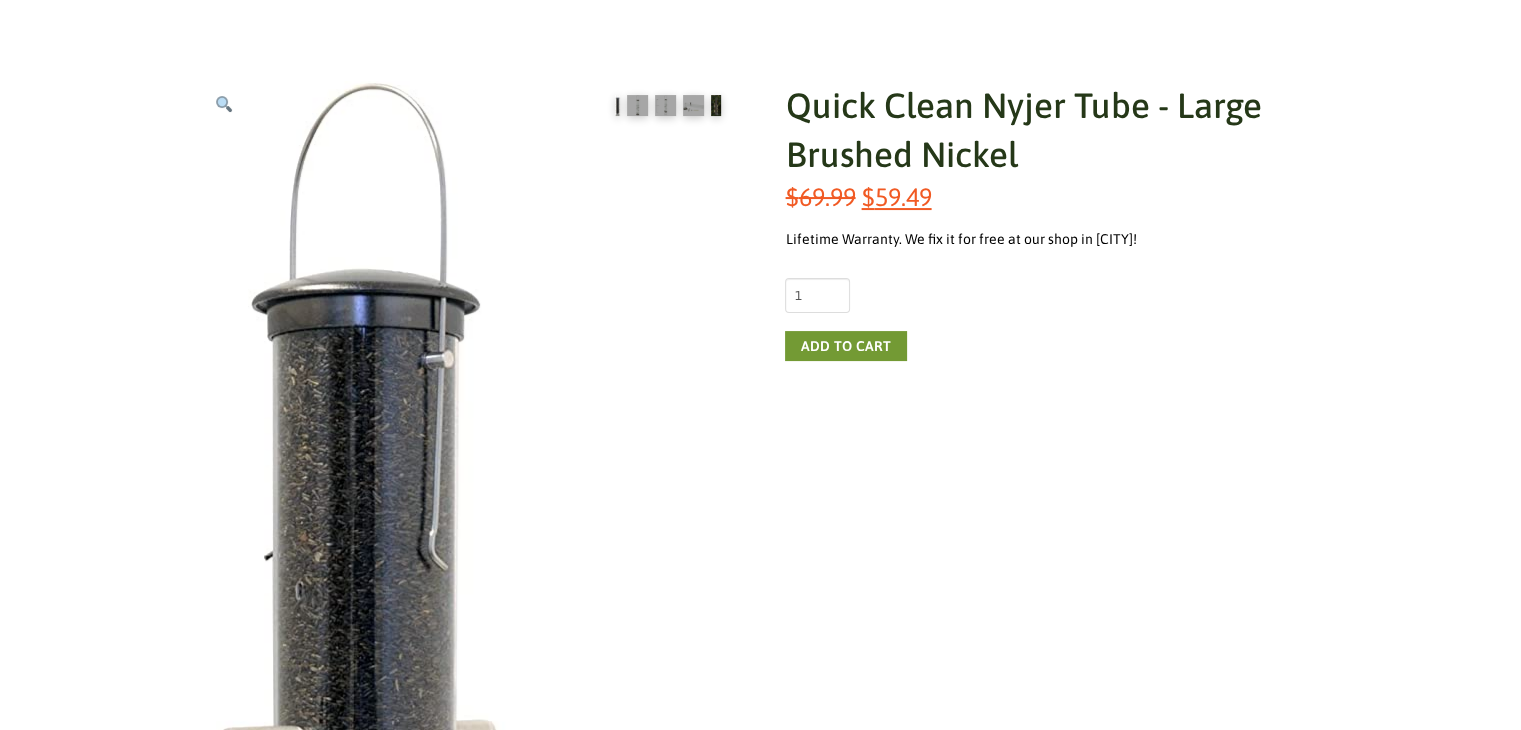 scroll, scrollTop: 255, scrollLeft: 0, axis: vertical 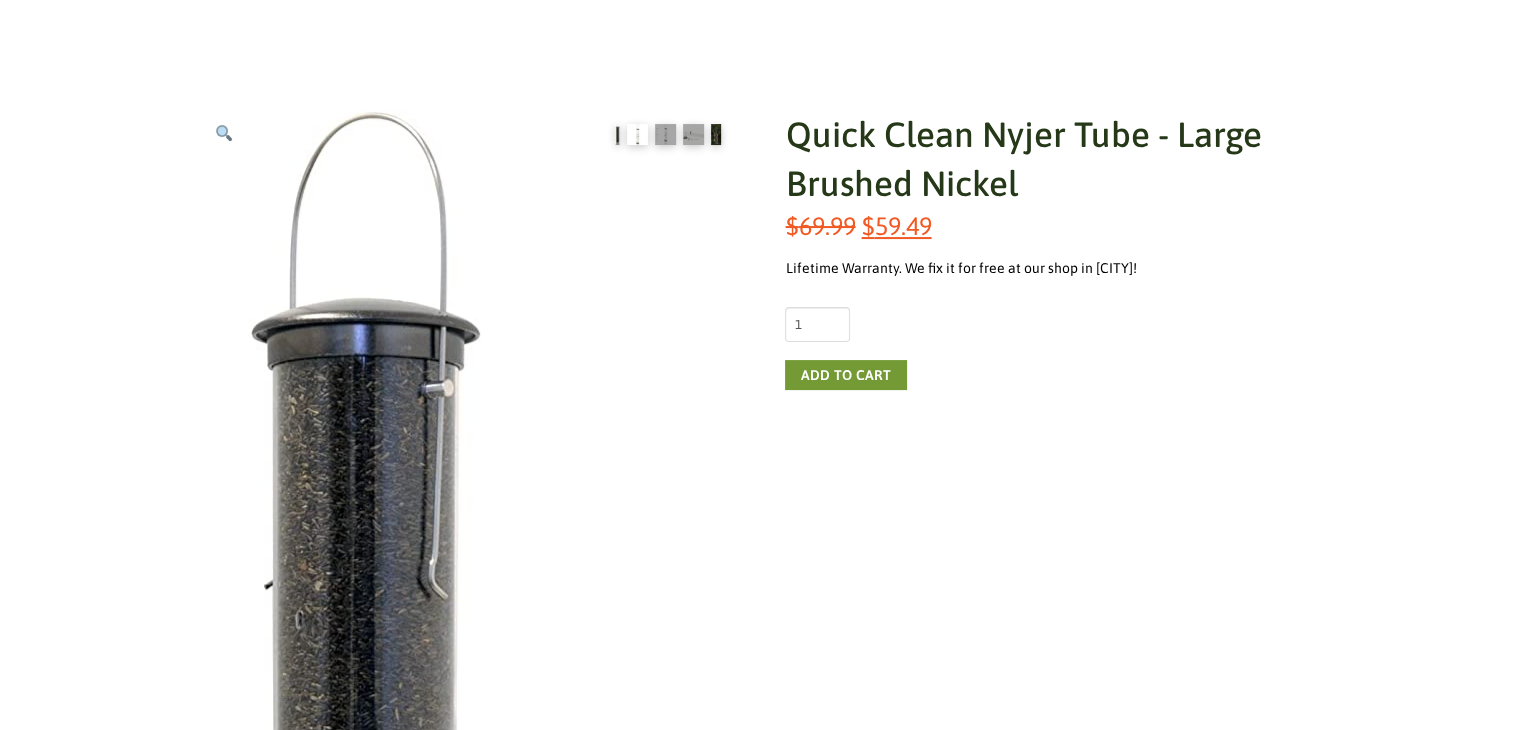 click at bounding box center (637, 134) 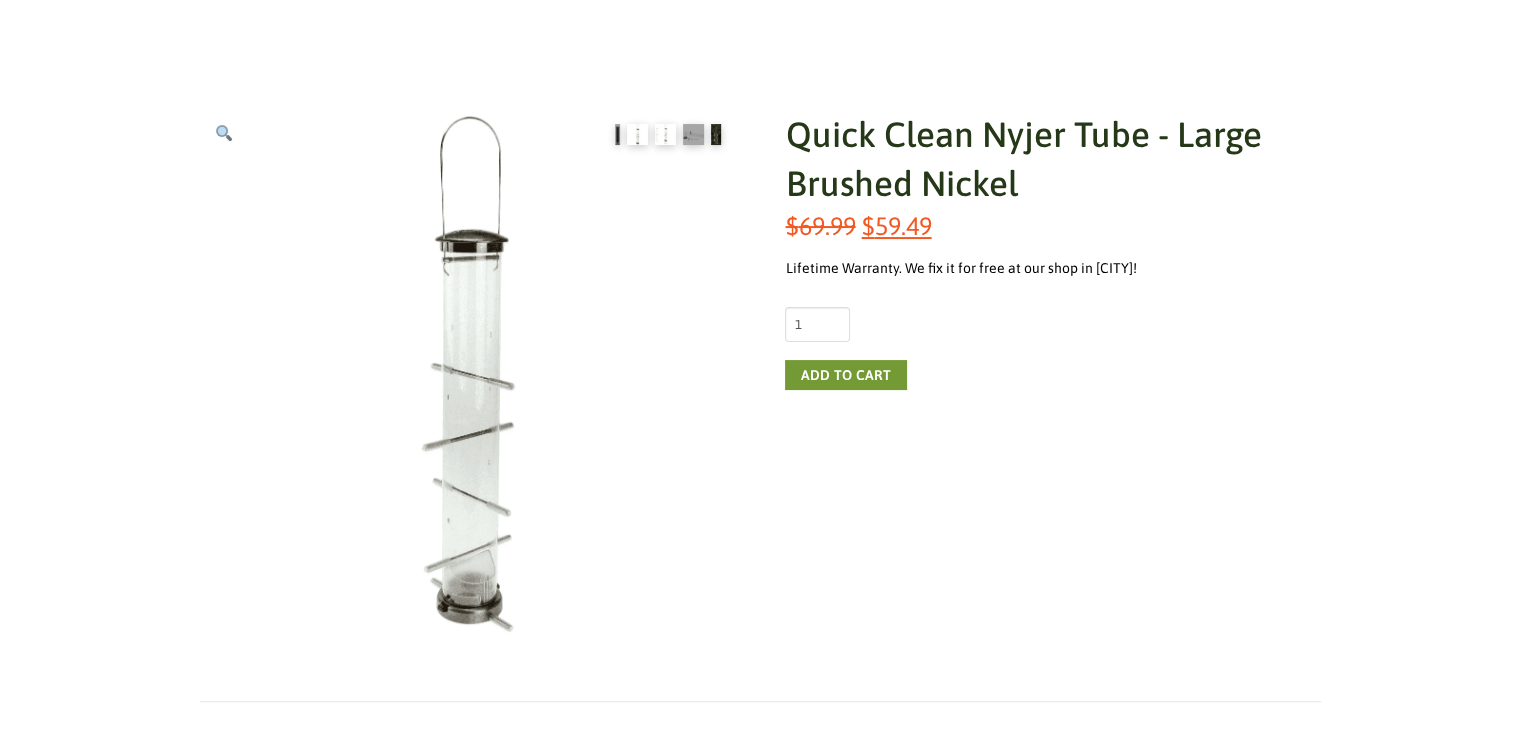 click at bounding box center (665, 134) 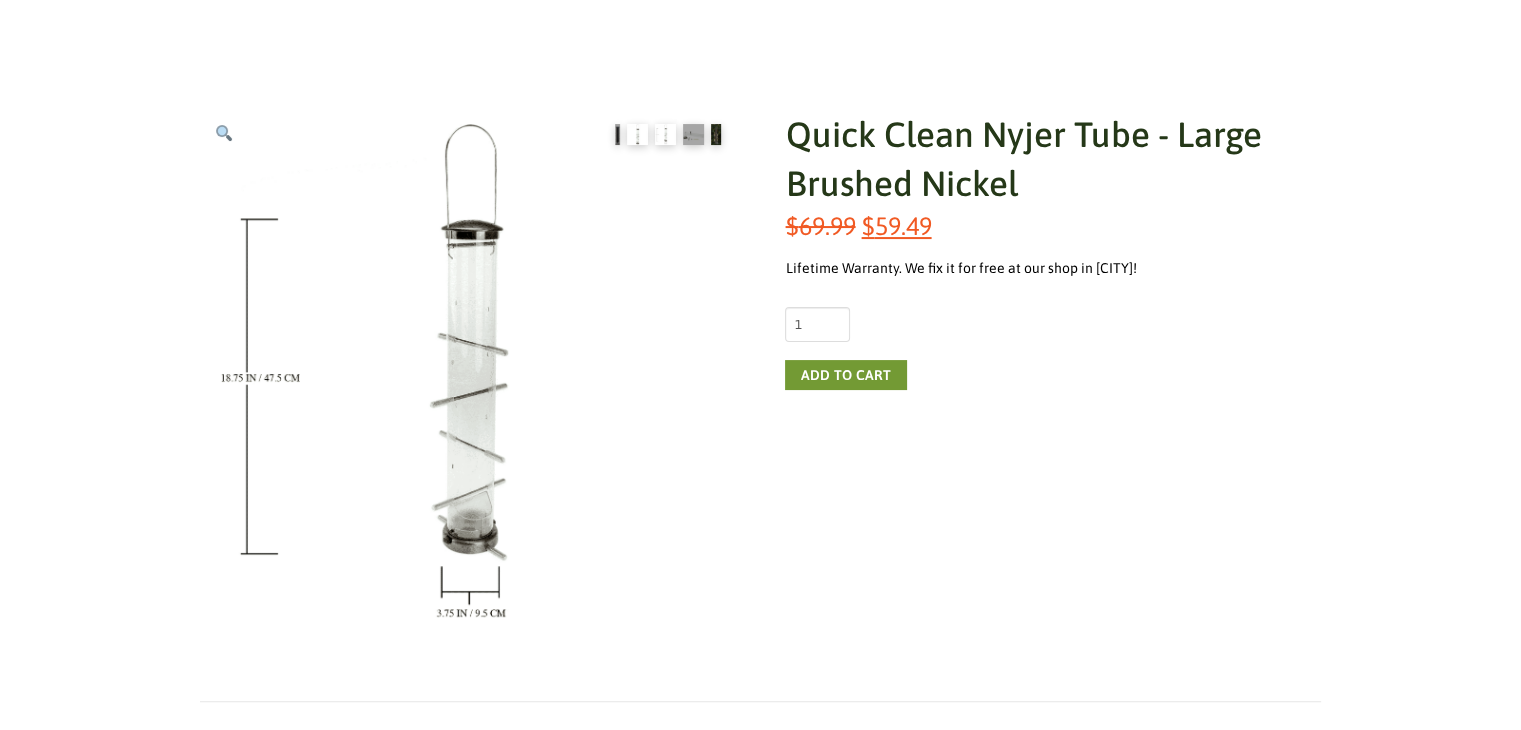click at bounding box center [637, 134] 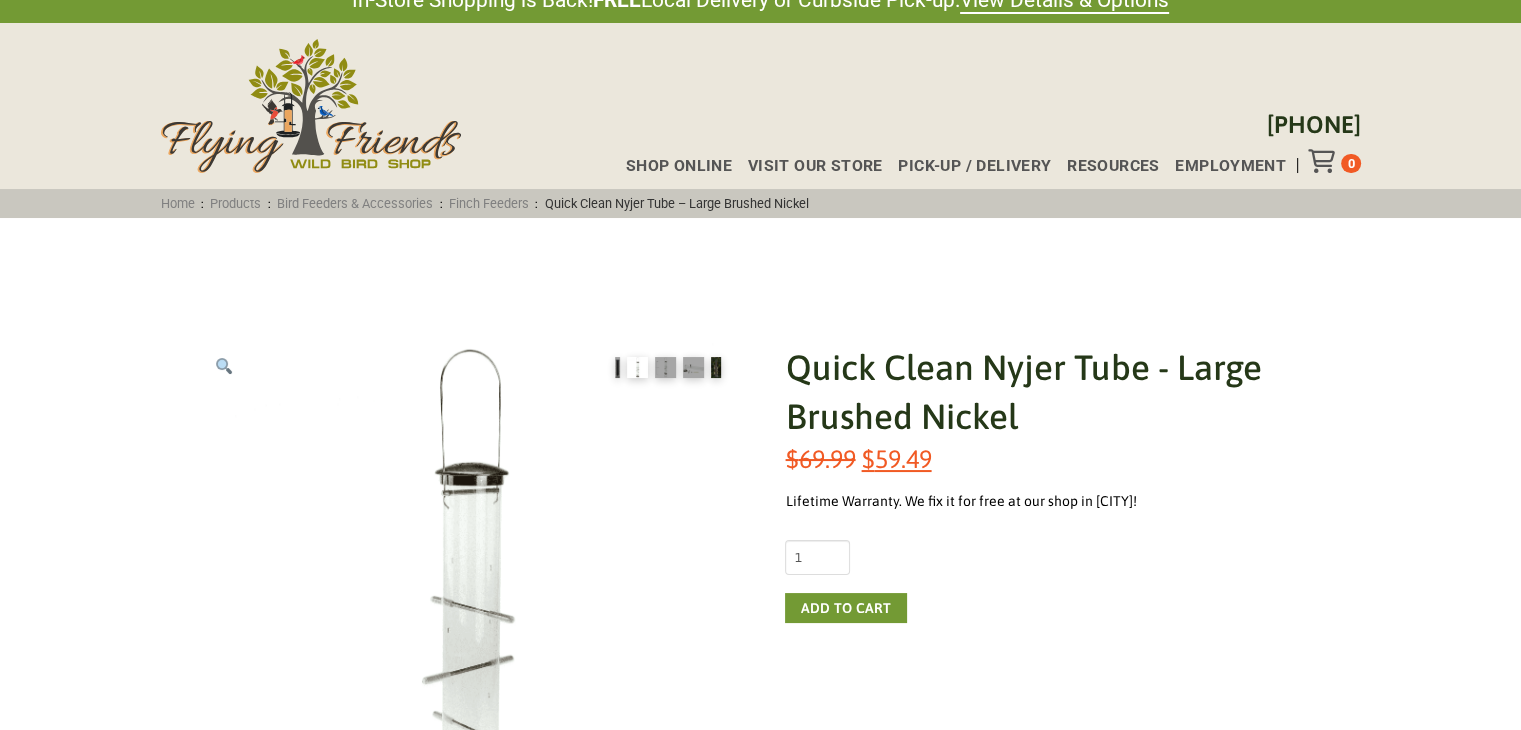 scroll, scrollTop: 0, scrollLeft: 0, axis: both 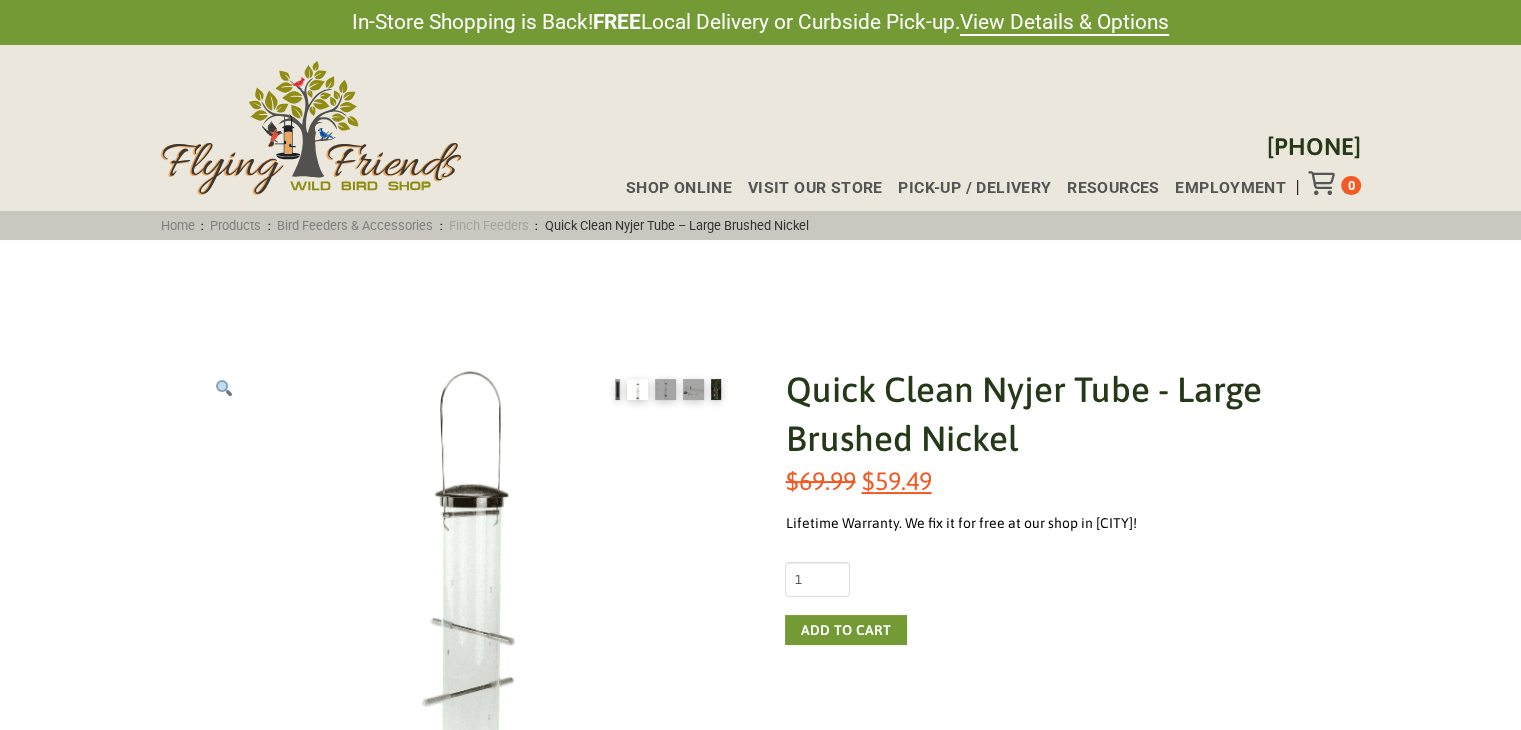 click on "Finch Feeders" at bounding box center [488, 225] 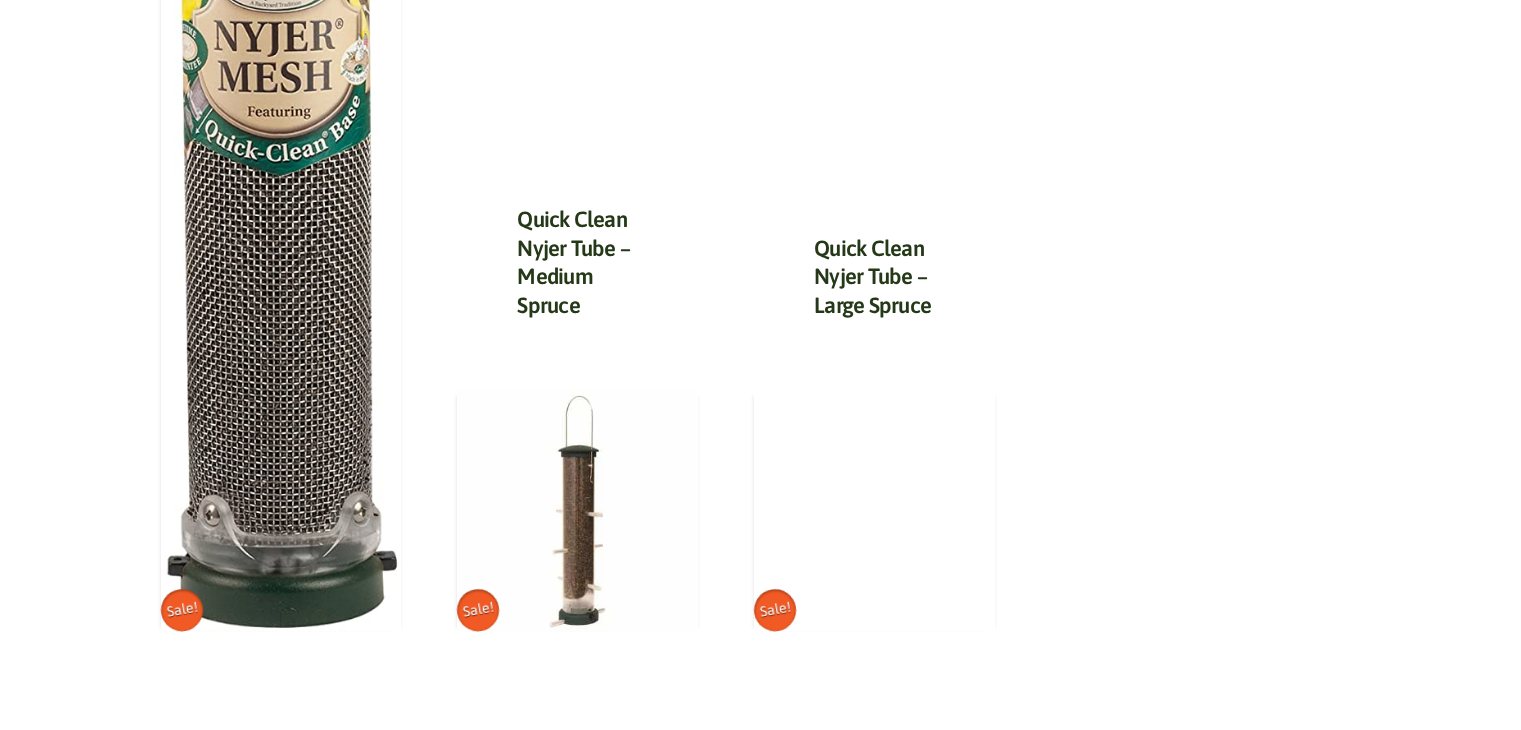 scroll, scrollTop: 1160, scrollLeft: 0, axis: vertical 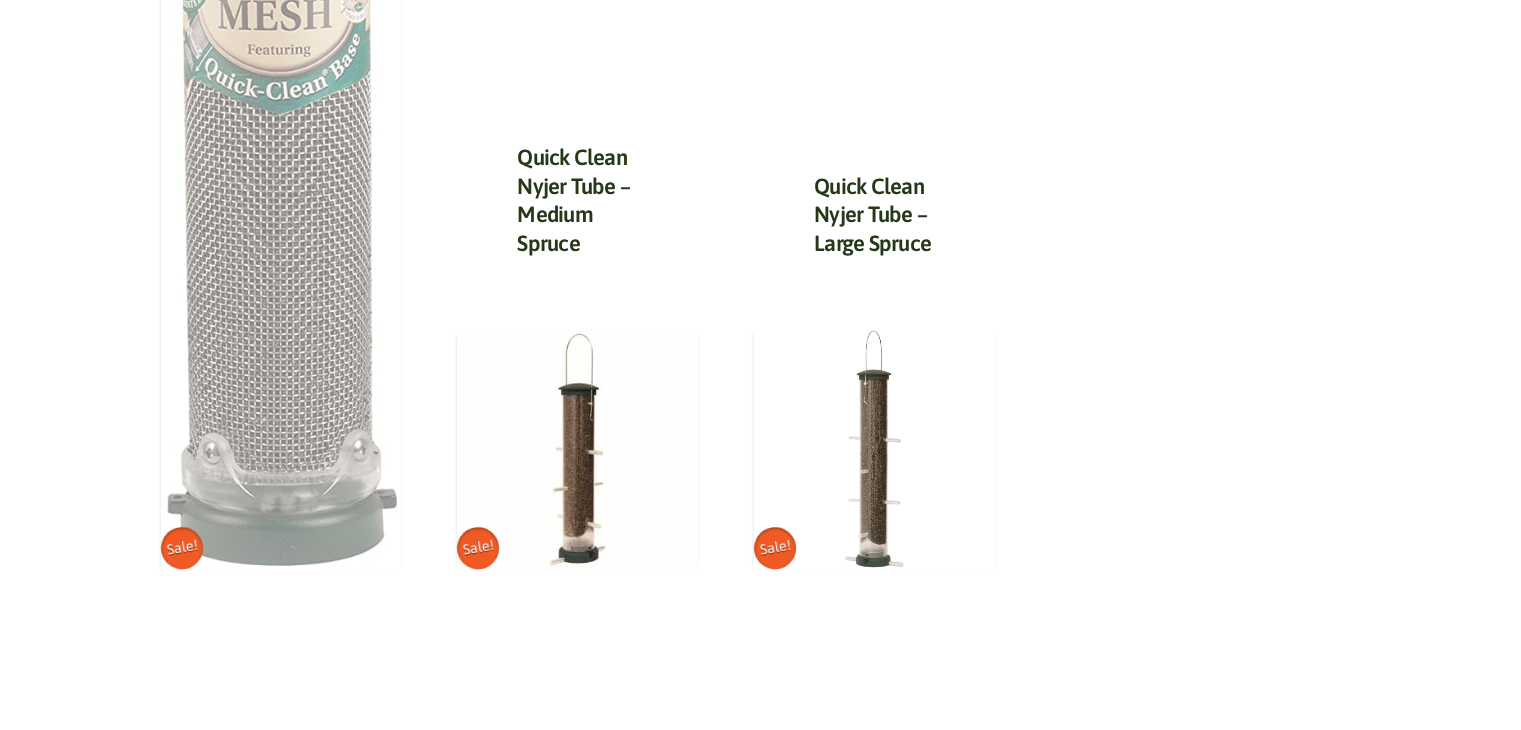 click at bounding box center [281, -48] 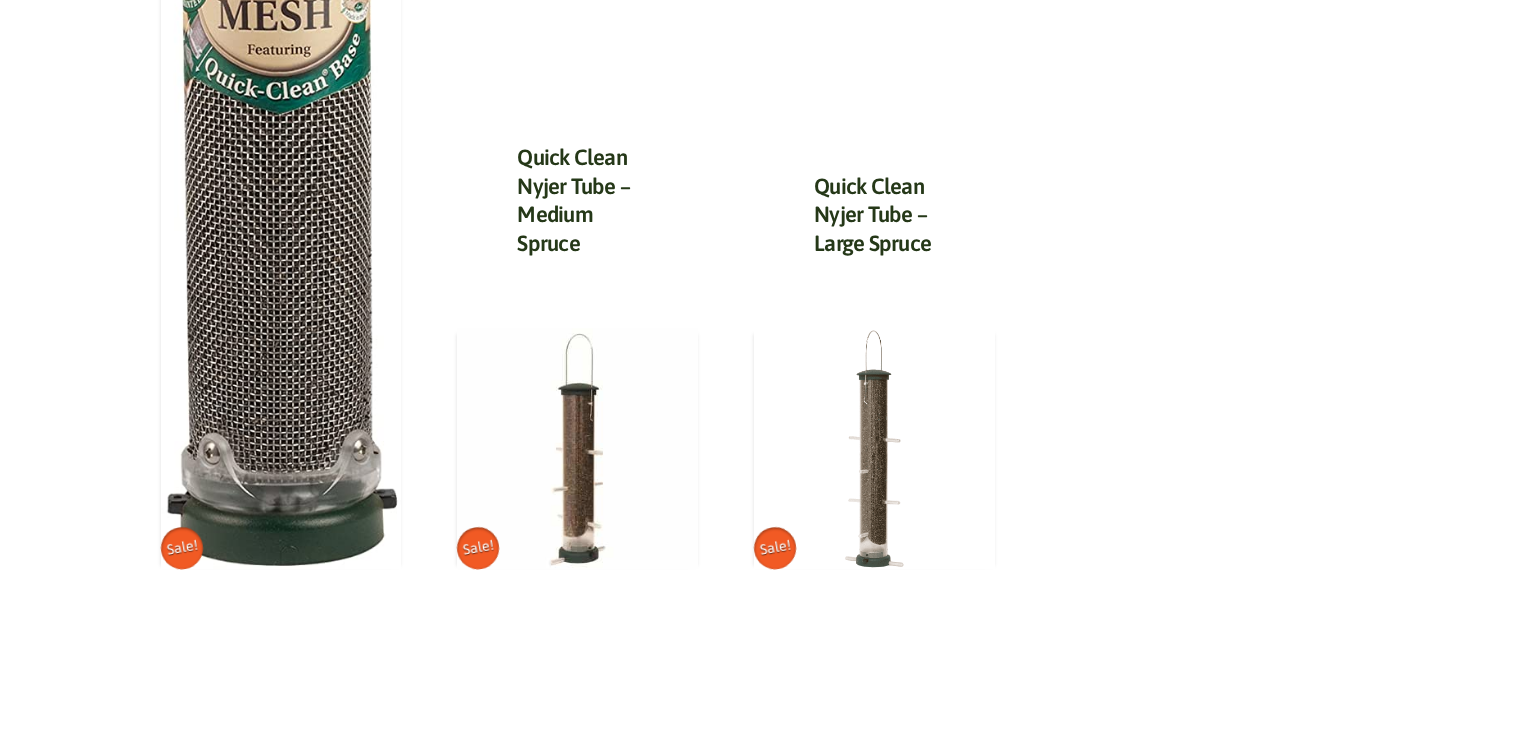 click on "Quick Clean Nyjer Tube – Medium Spruce" at bounding box center (577, 205) 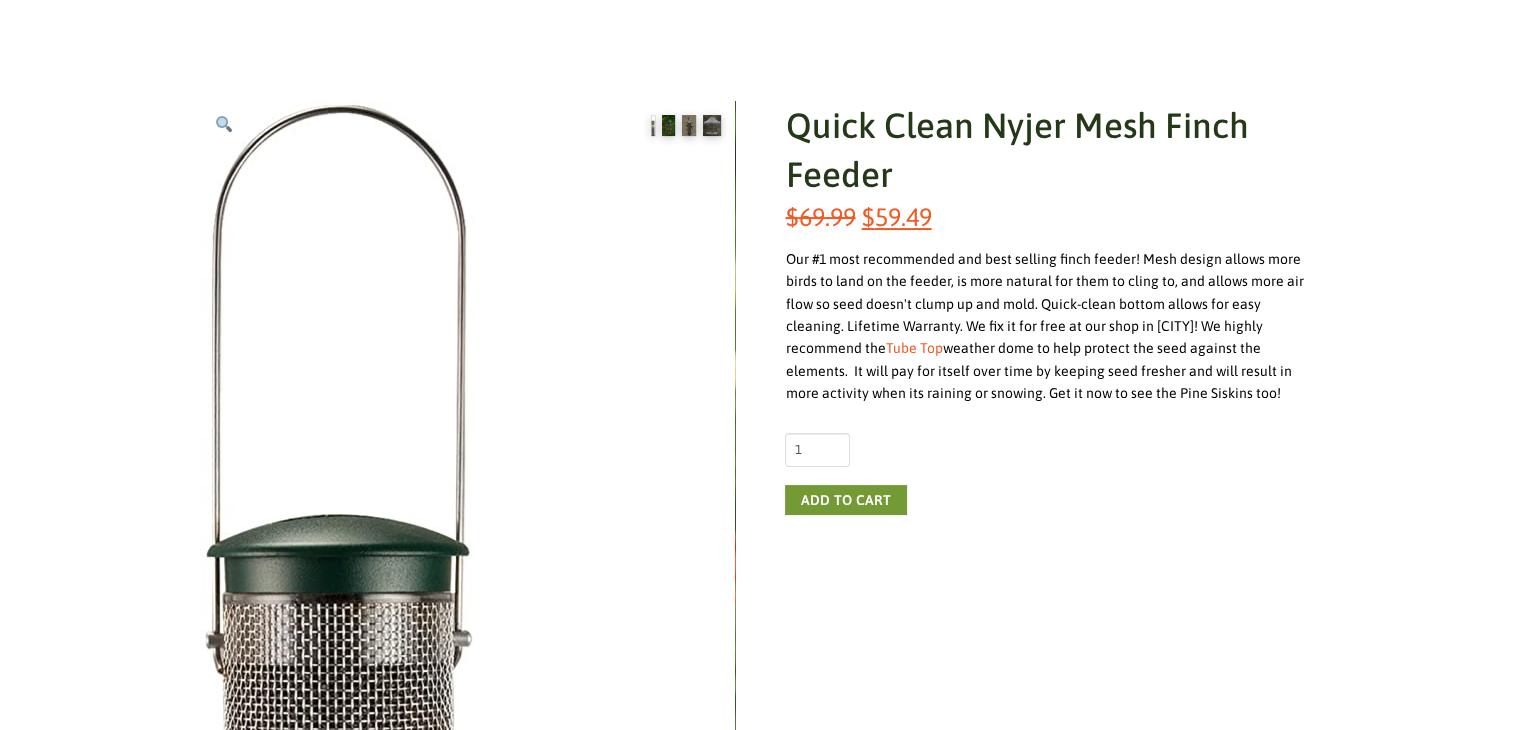scroll, scrollTop: 0, scrollLeft: 0, axis: both 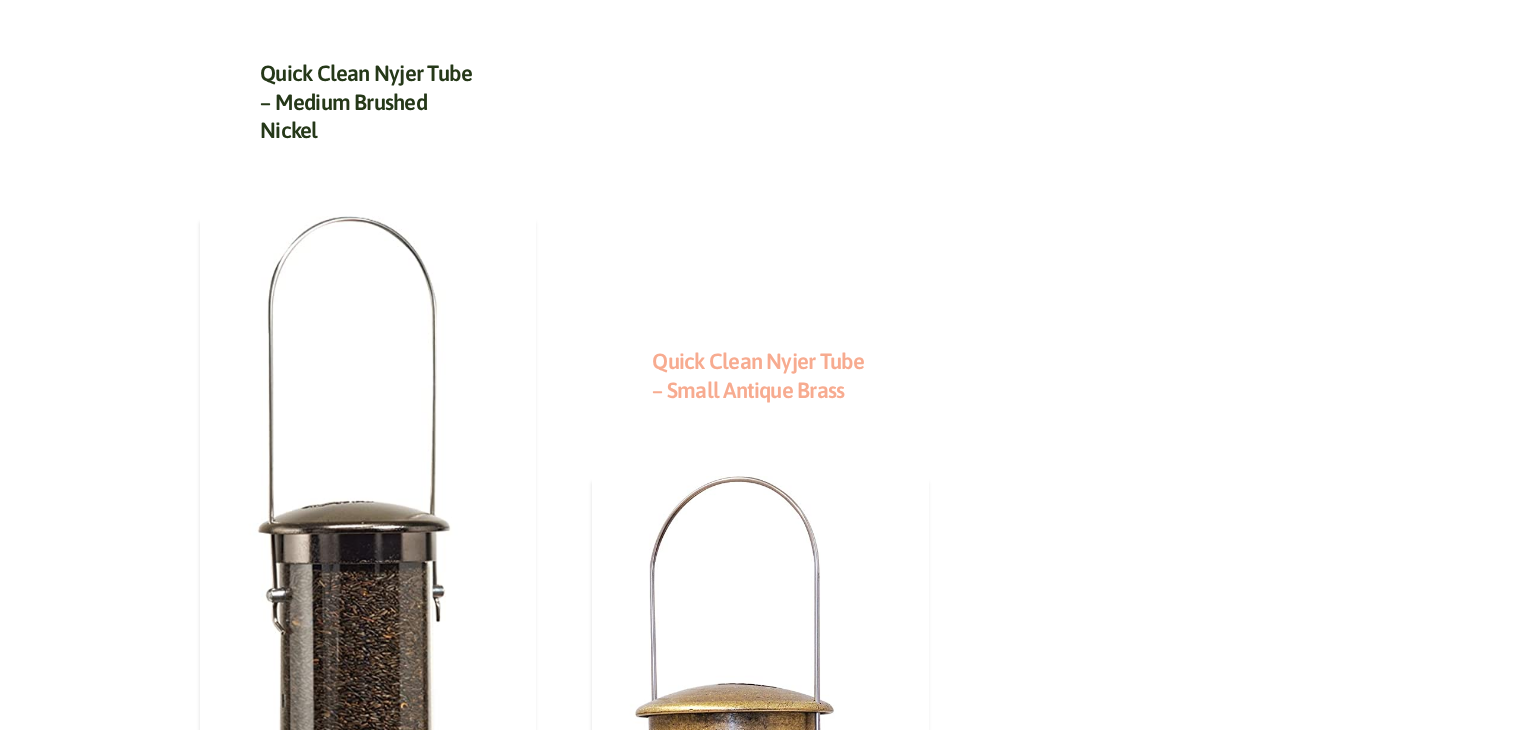 click on "Quick Clean Nyjer Tube – Small Antique Brass" at bounding box center (758, 375) 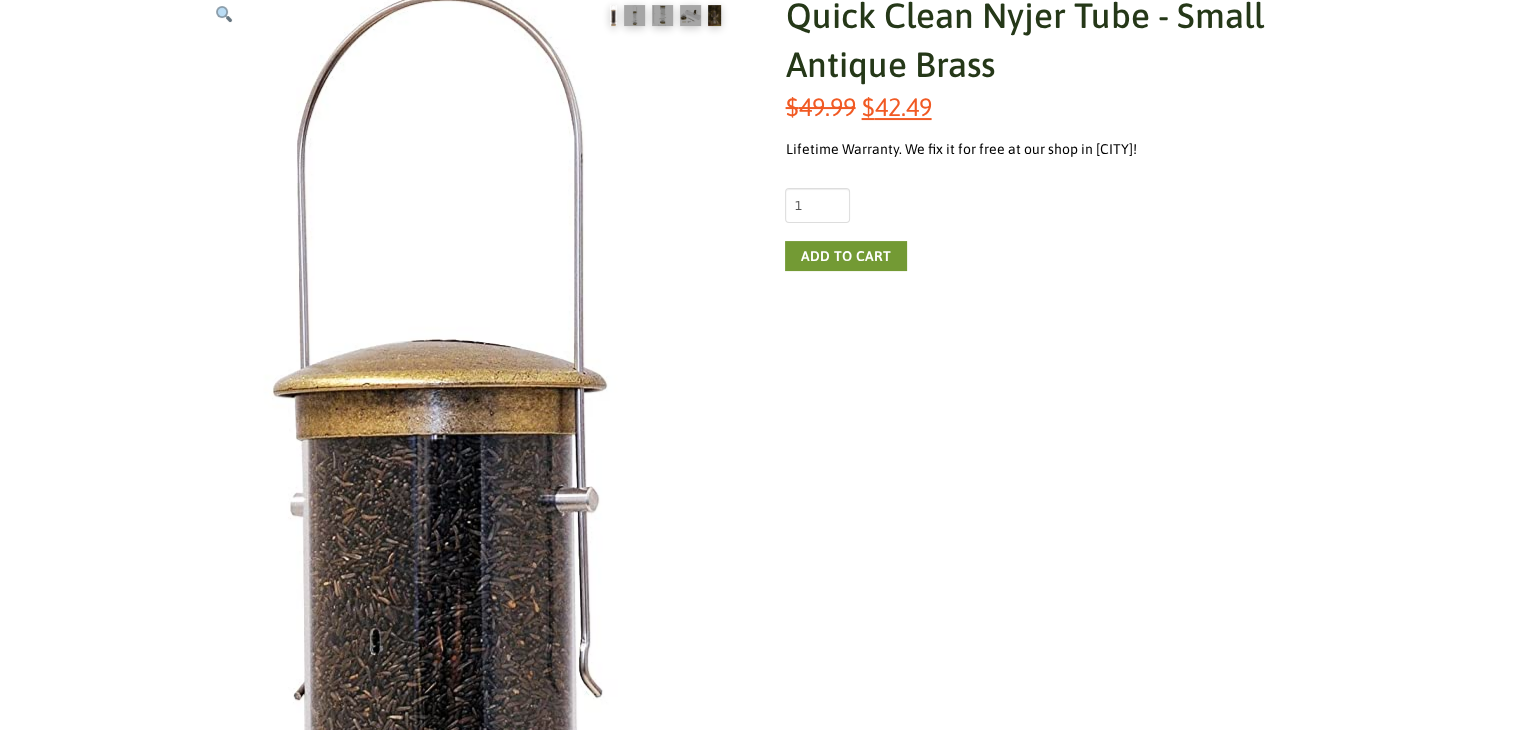 scroll, scrollTop: 368, scrollLeft: 0, axis: vertical 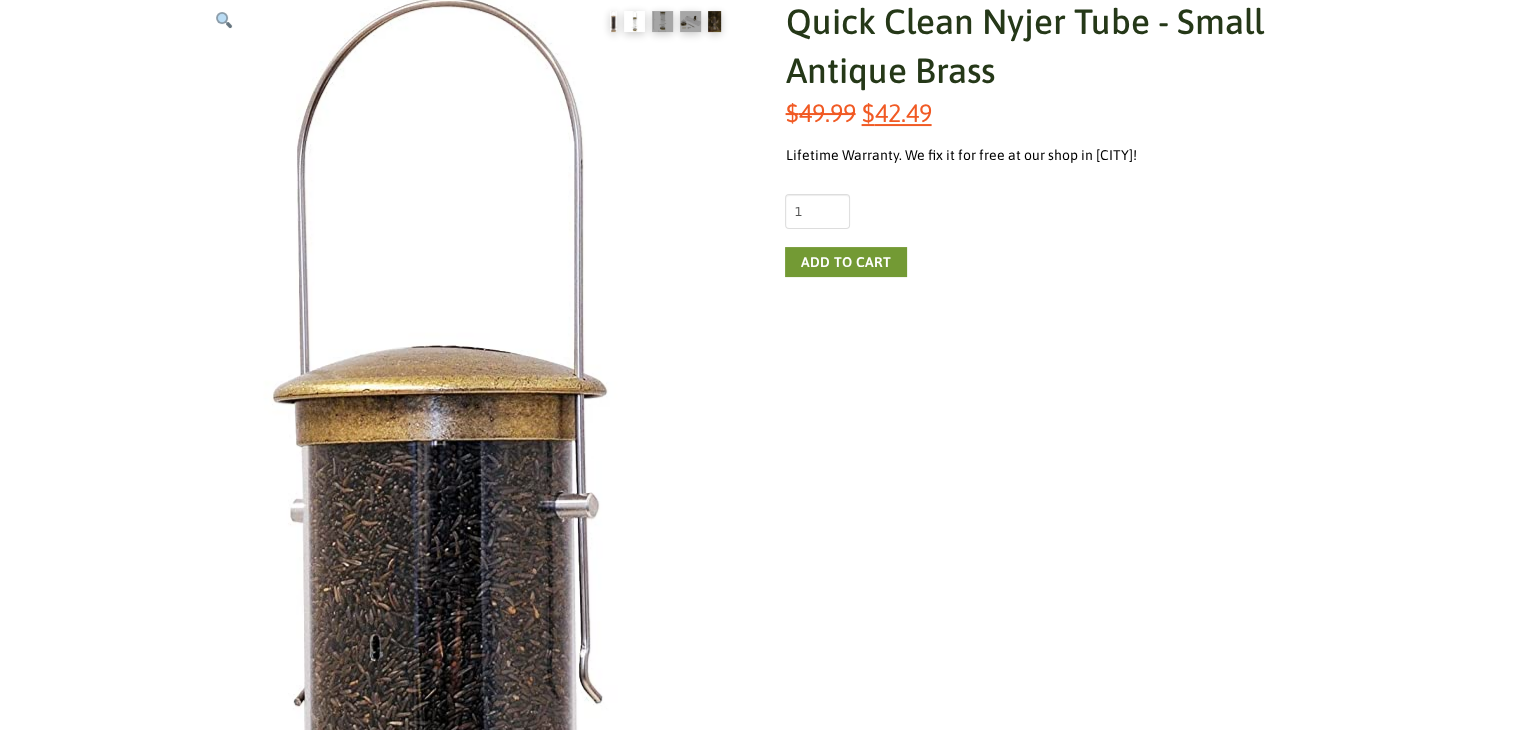 click at bounding box center (634, 21) 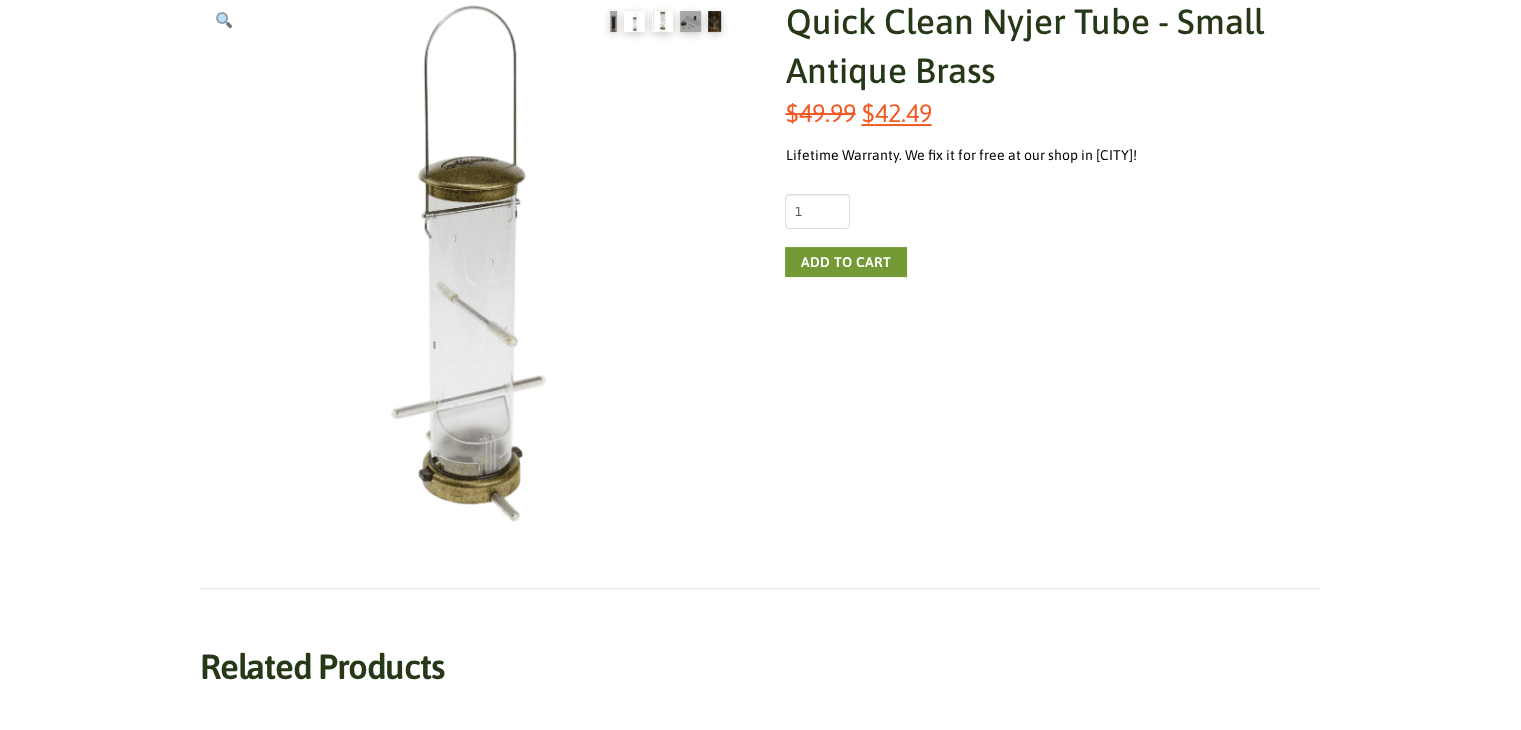 click at bounding box center (662, 21) 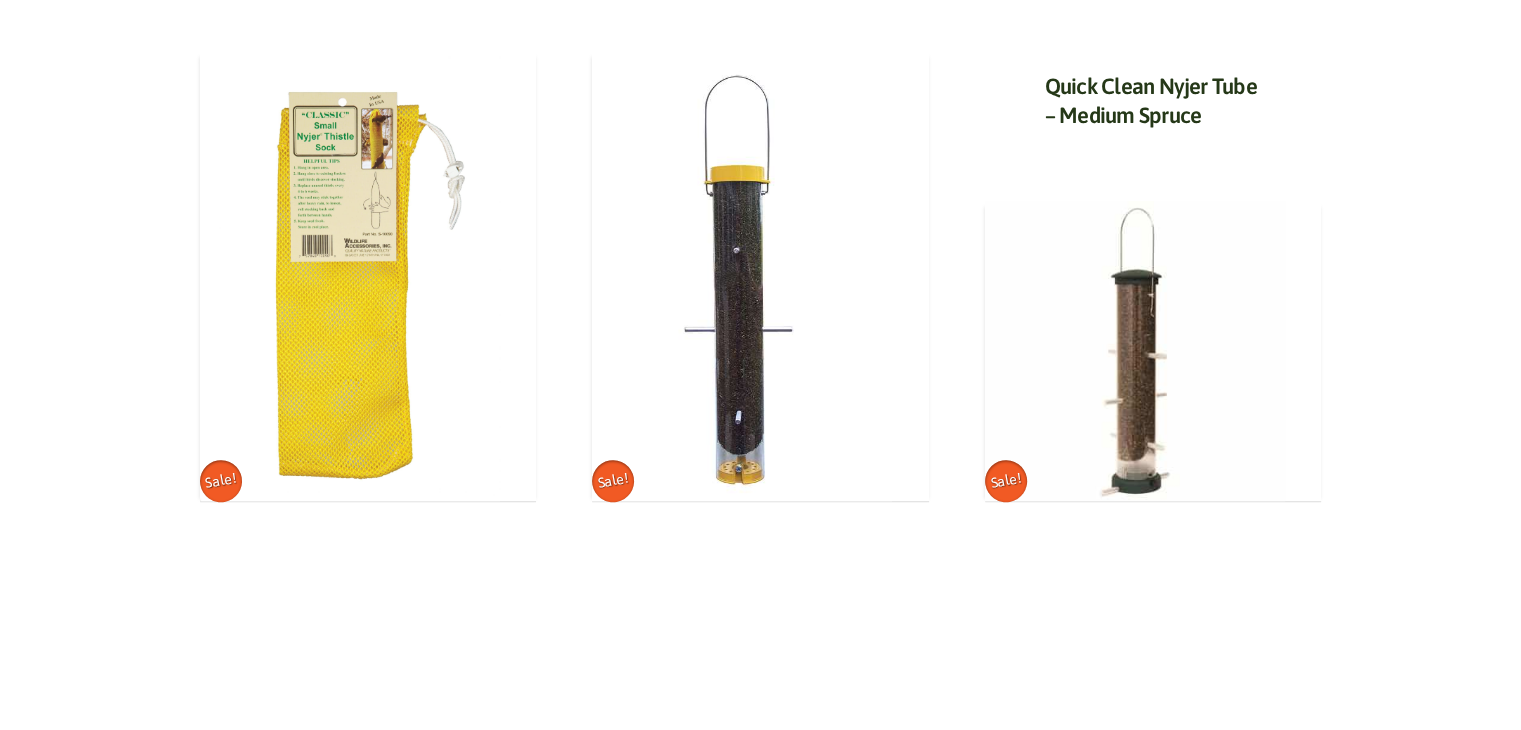 scroll, scrollTop: 1216, scrollLeft: 0, axis: vertical 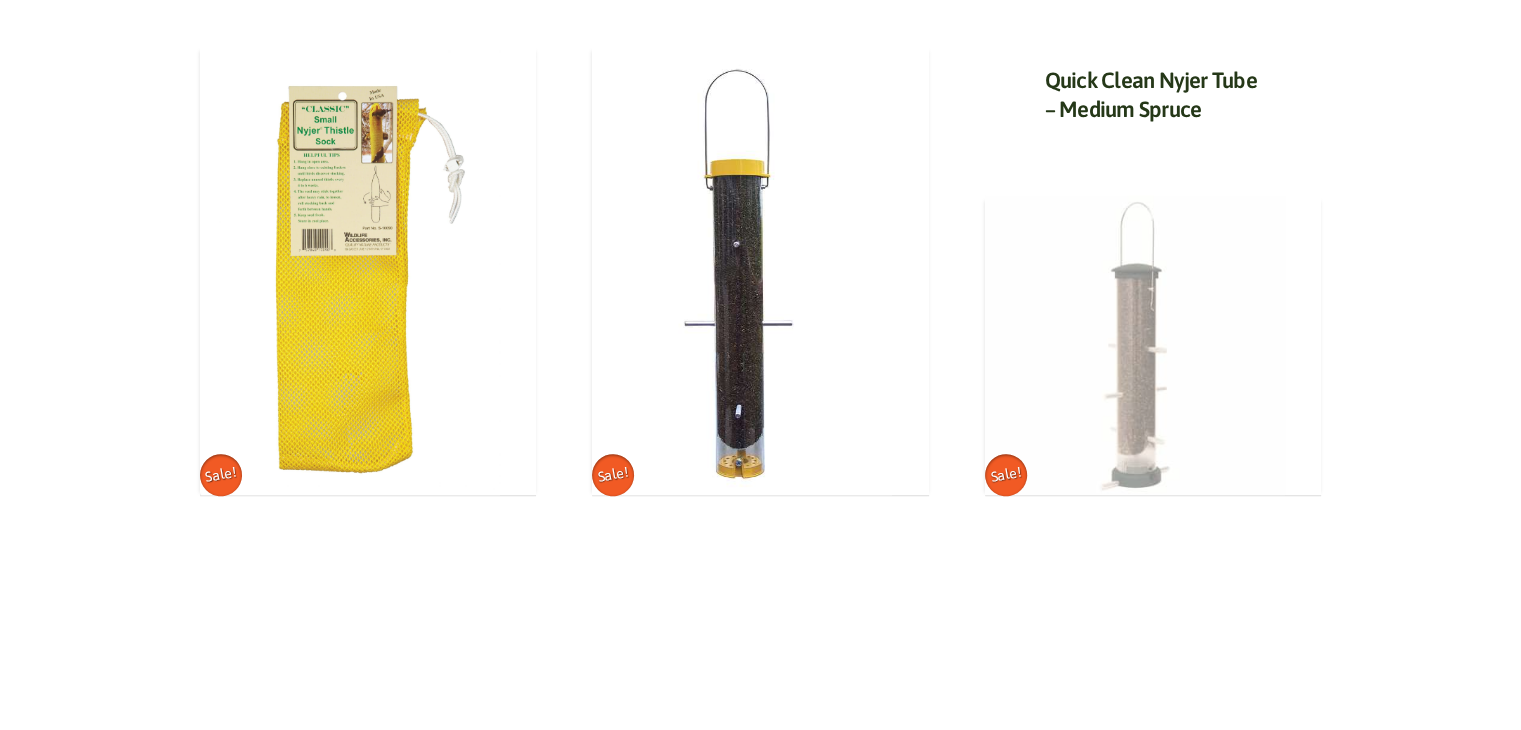 click at bounding box center (1135, 345) 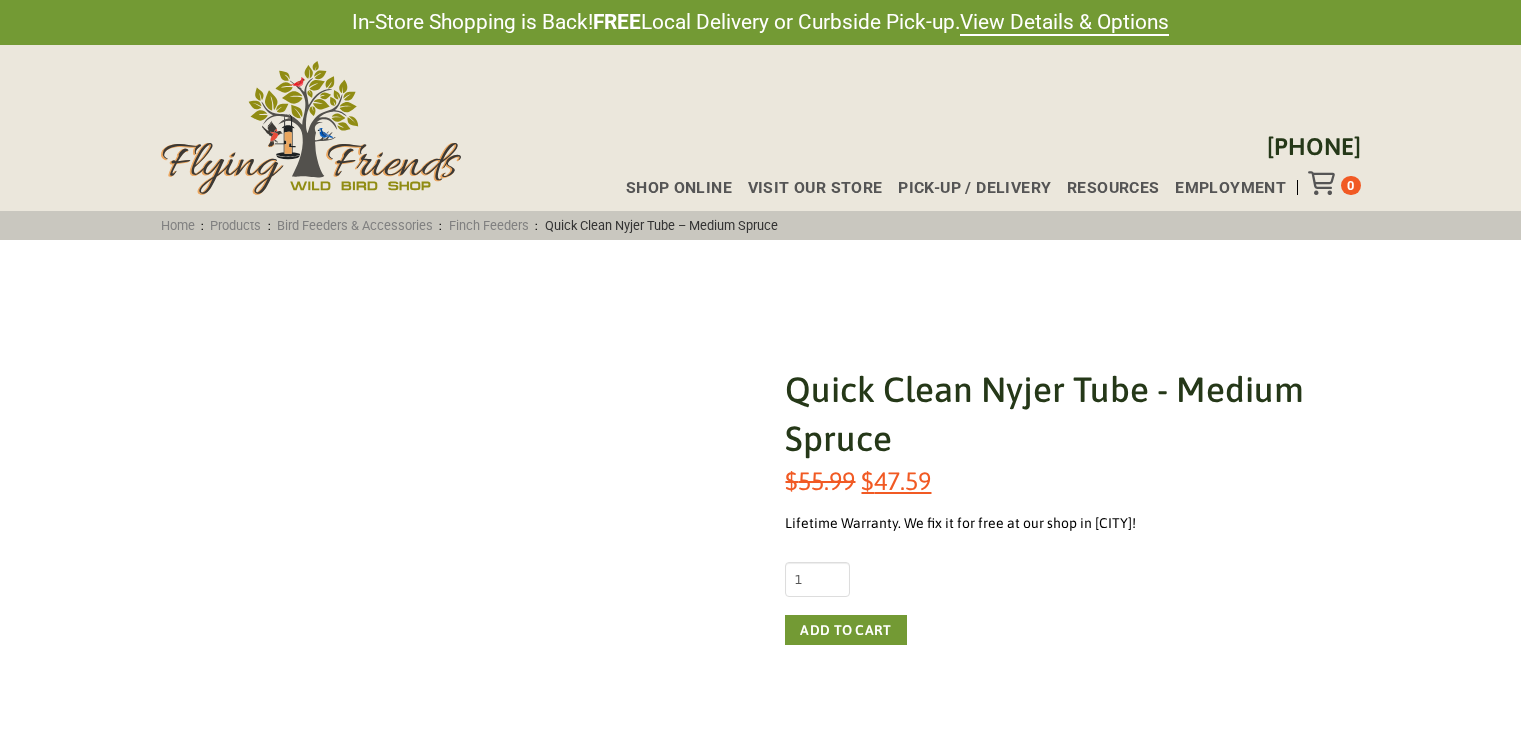 scroll, scrollTop: 0, scrollLeft: 0, axis: both 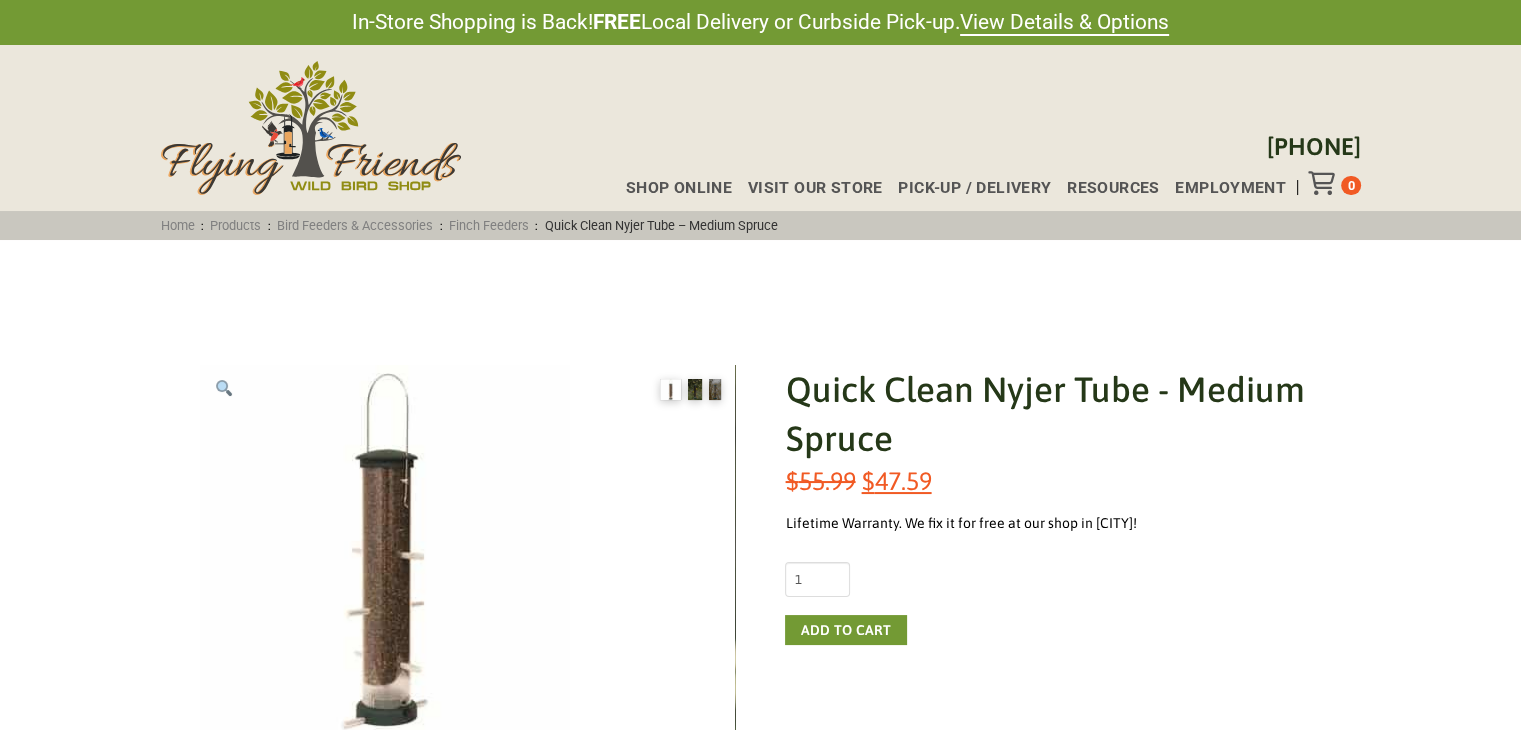 click at bounding box center (670, 389) 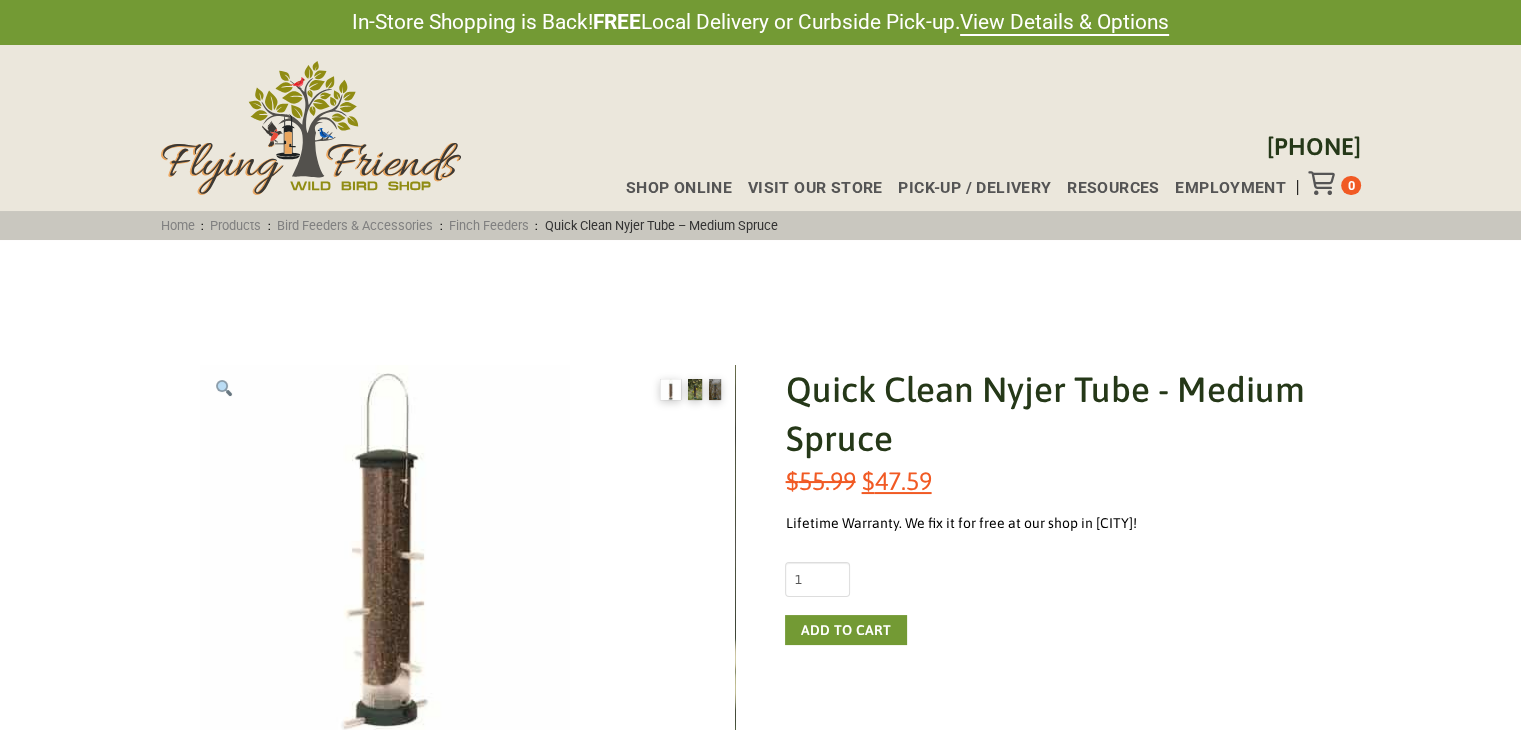 click at bounding box center (695, 389) 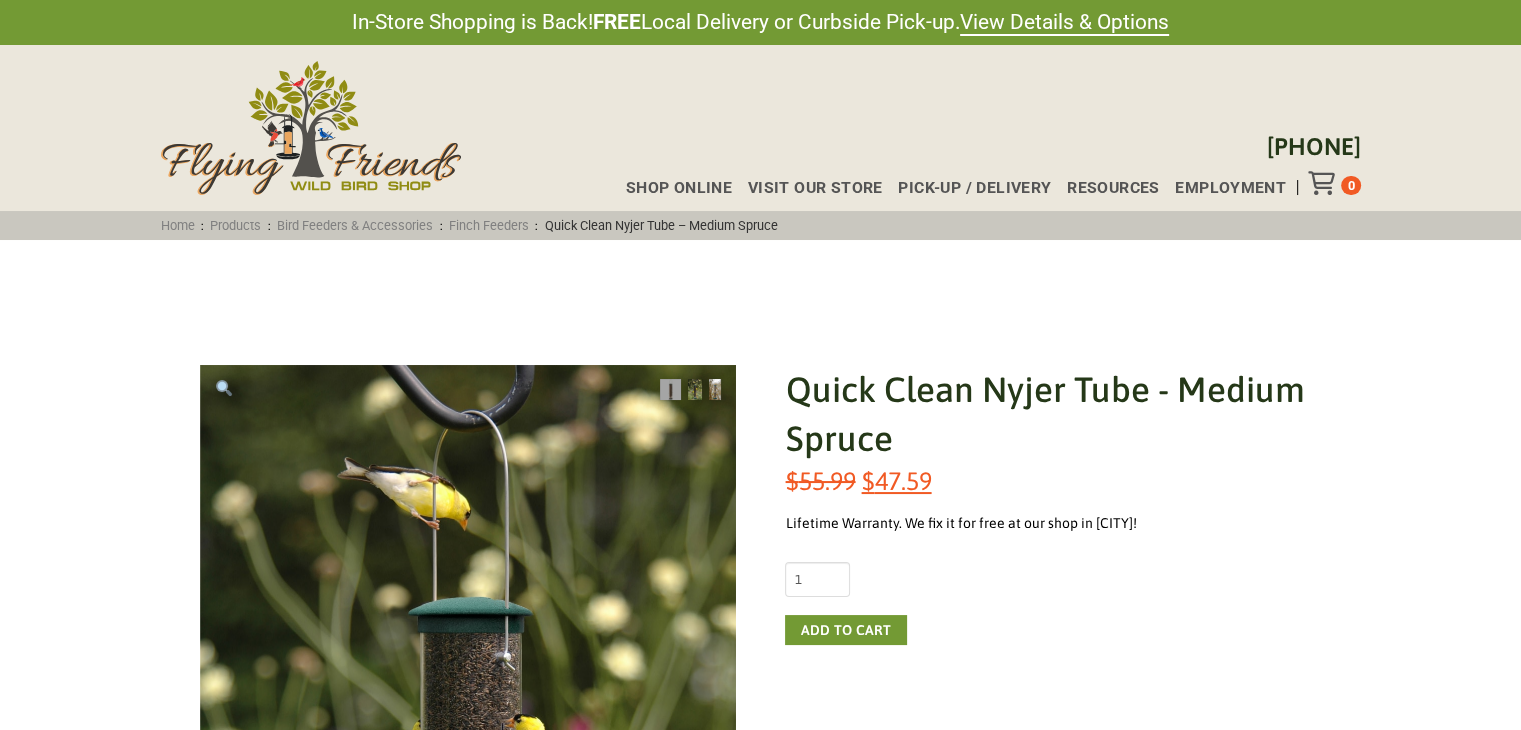 click at bounding box center [715, 389] 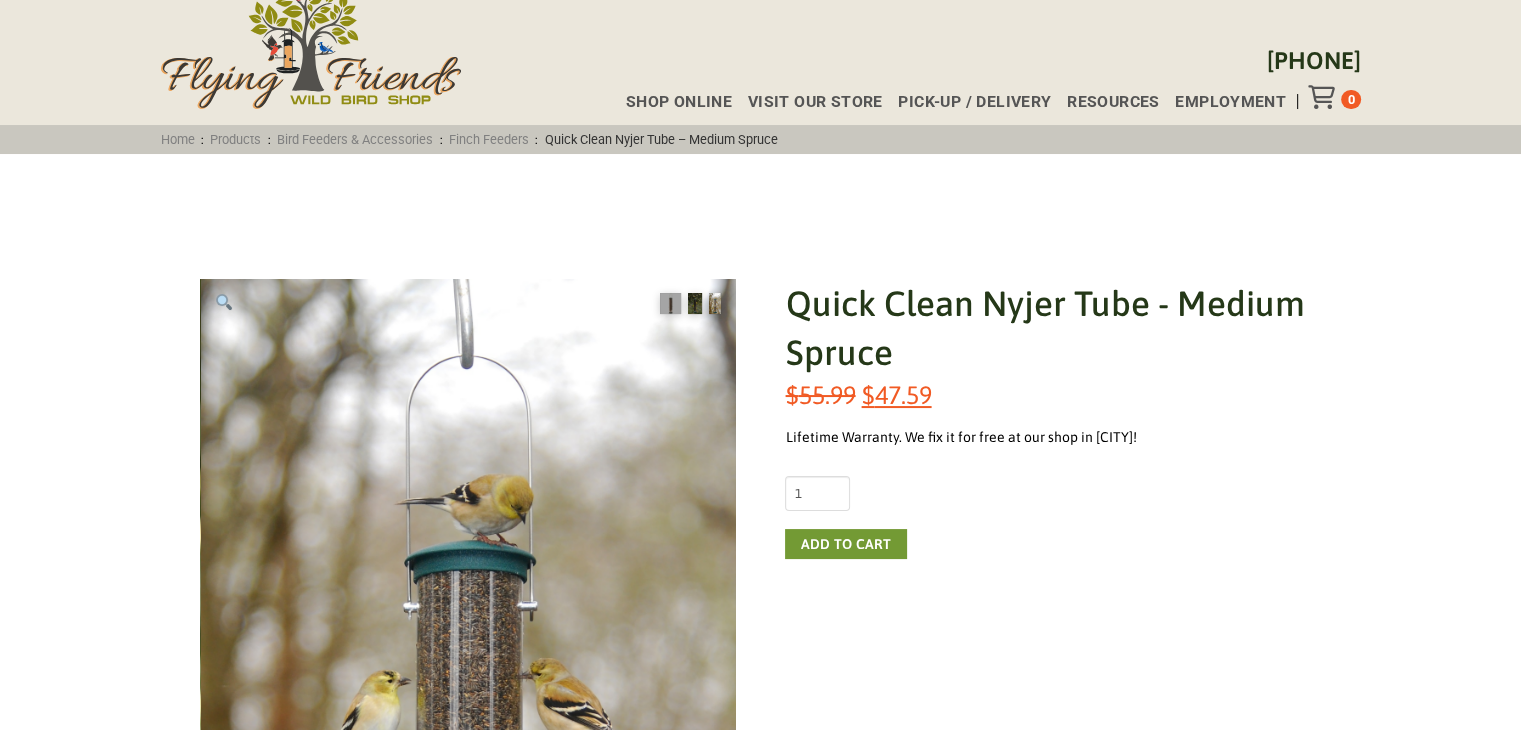 scroll, scrollTop: 76, scrollLeft: 0, axis: vertical 